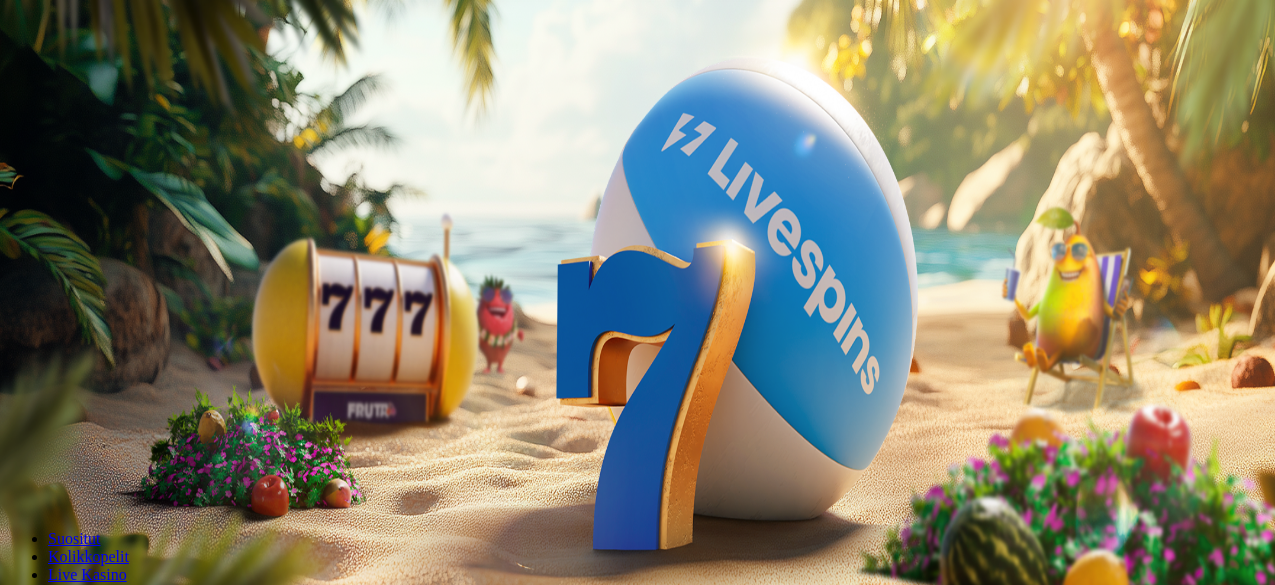 scroll, scrollTop: 0, scrollLeft: 0, axis: both 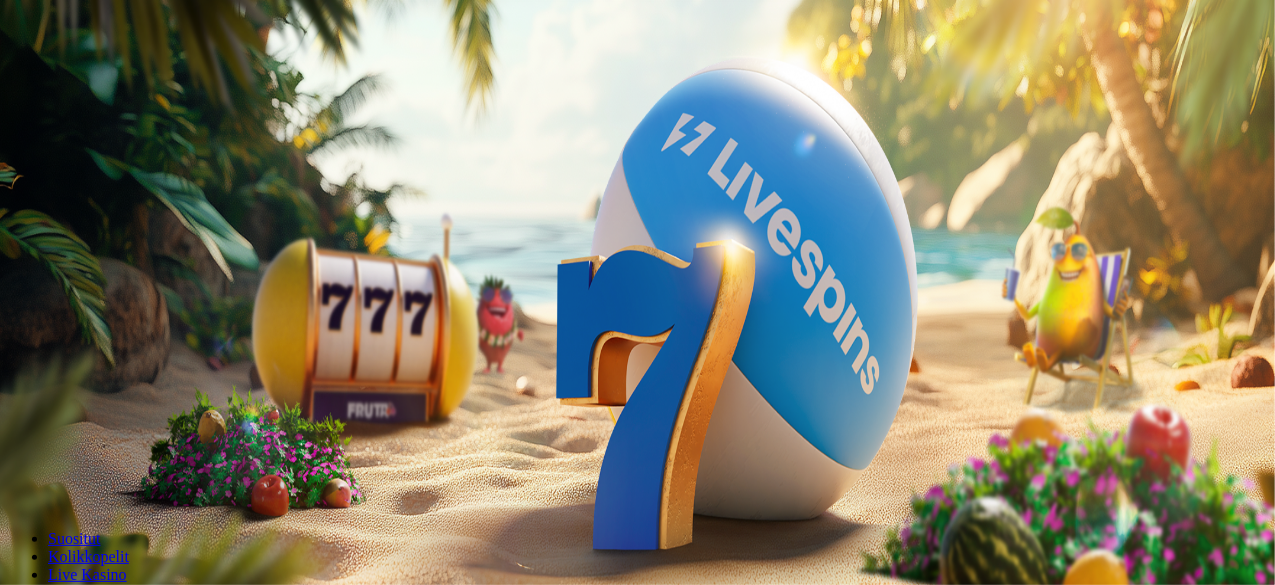 drag, startPoint x: 820, startPoint y: 174, endPoint x: 389, endPoint y: 128, distance: 433.4478 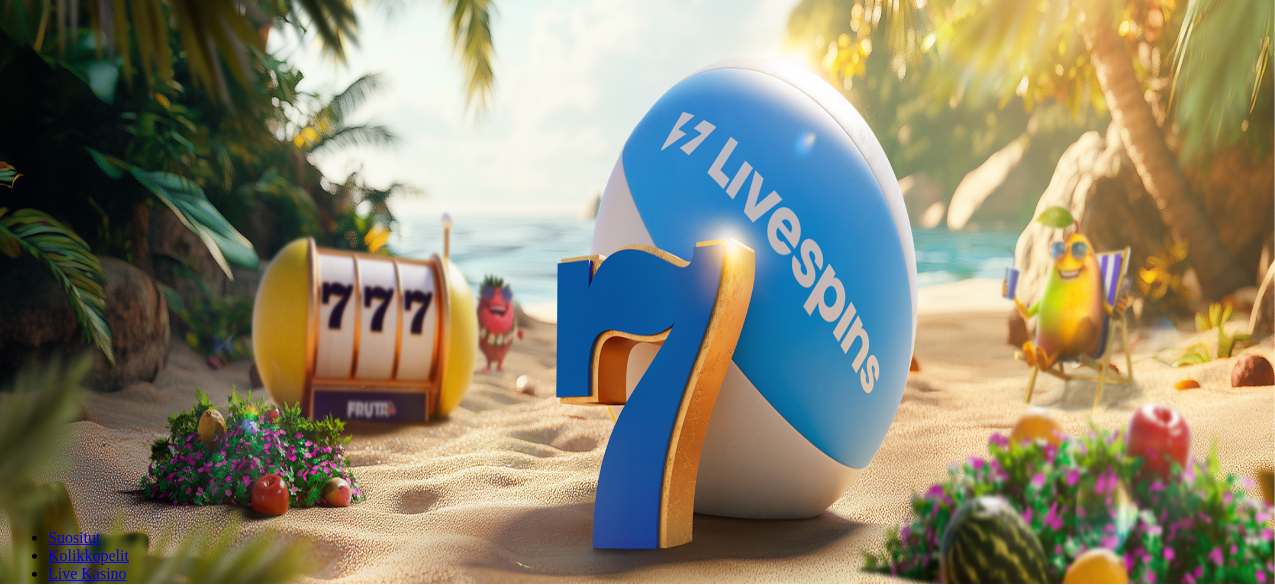 click on "Talleta ja pelaa" at bounding box center (60, 484) 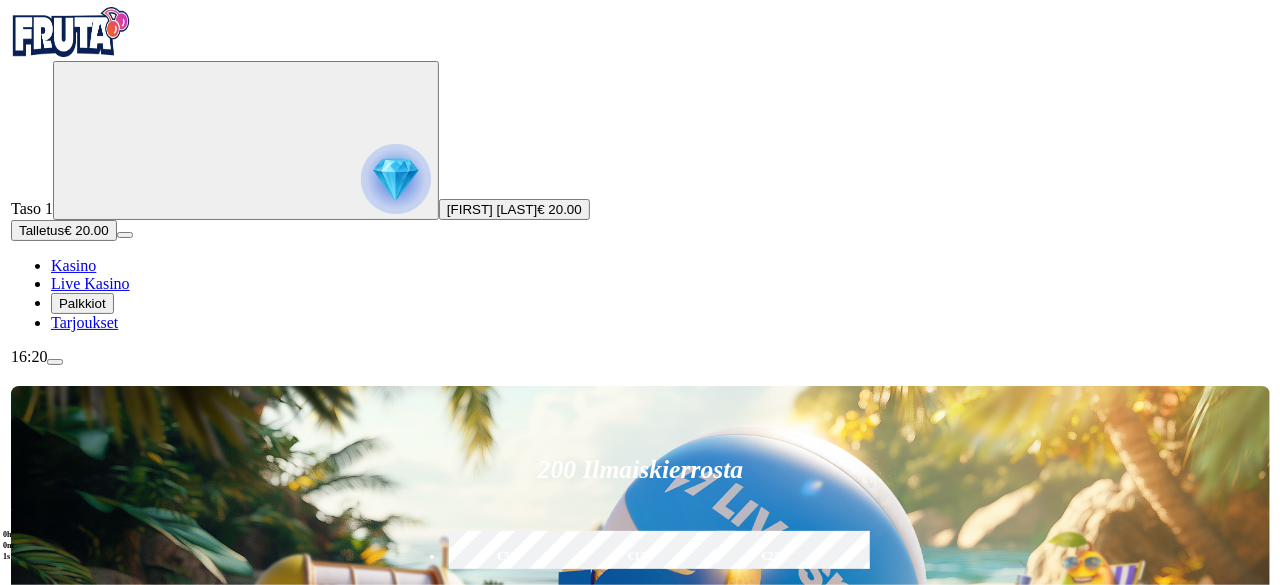 scroll, scrollTop: 0, scrollLeft: 0, axis: both 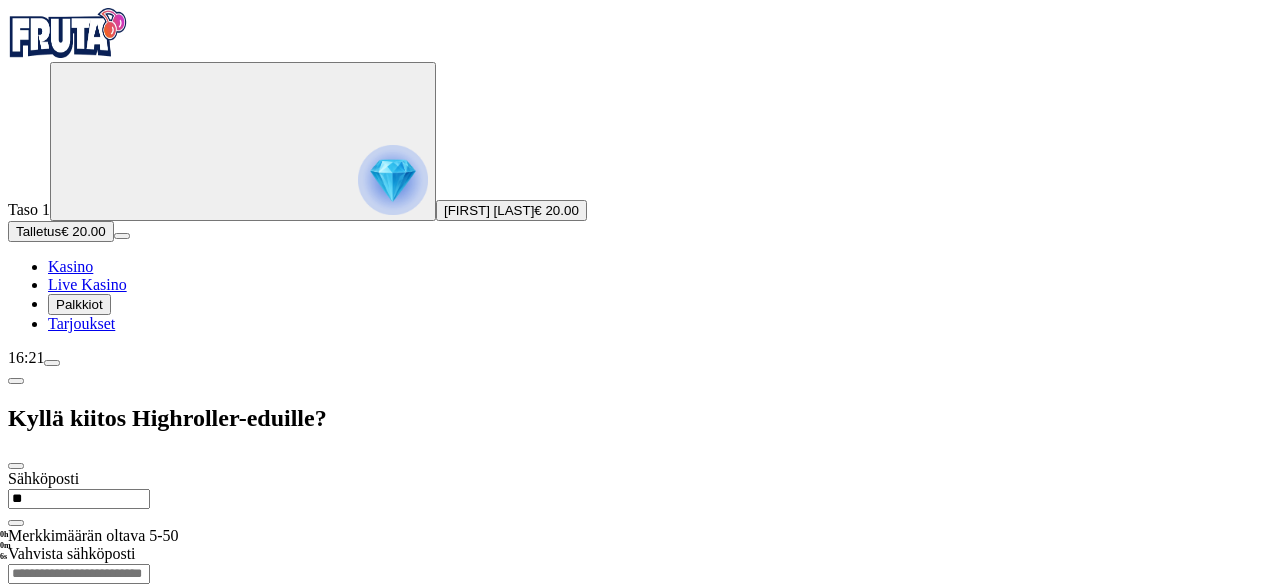 type on "**********" 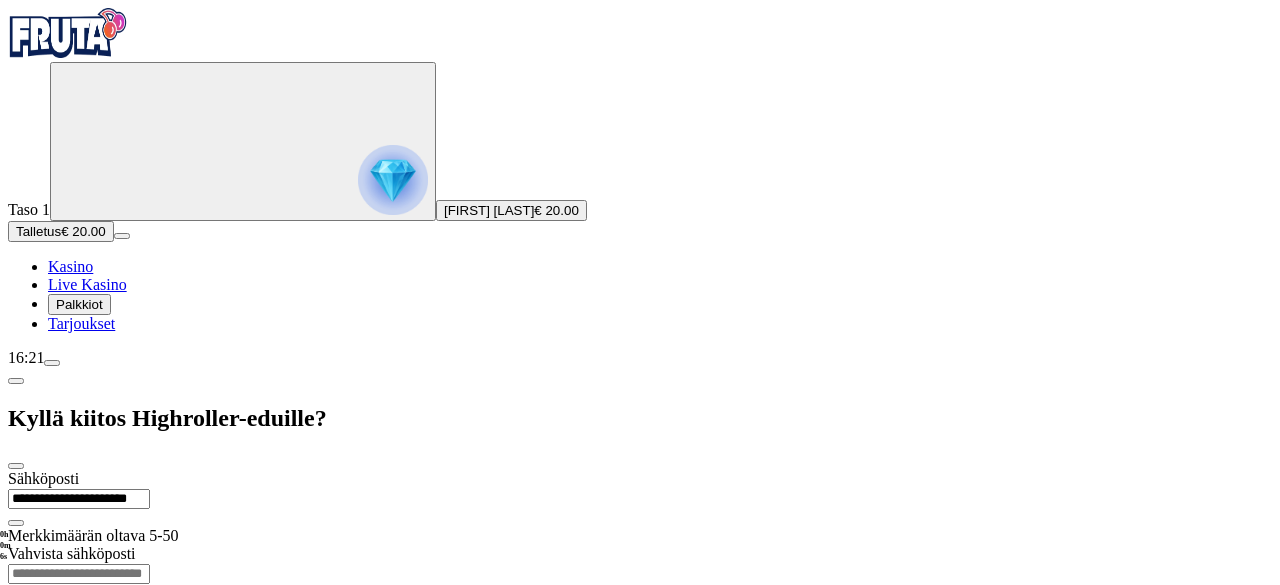 type on "**********" 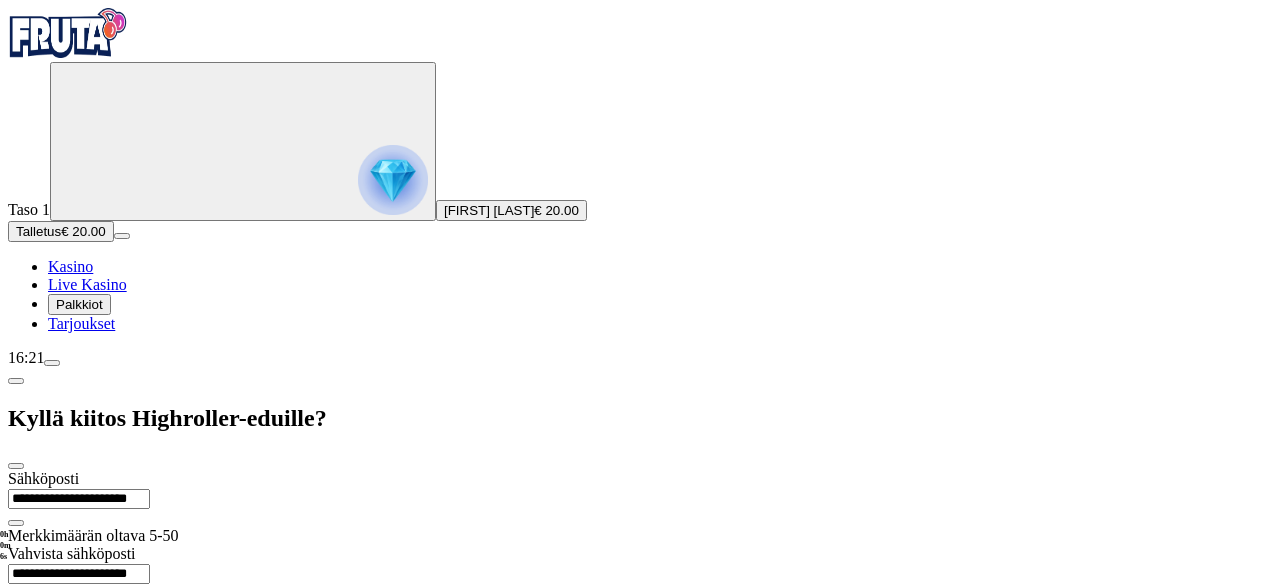 type on "**********" 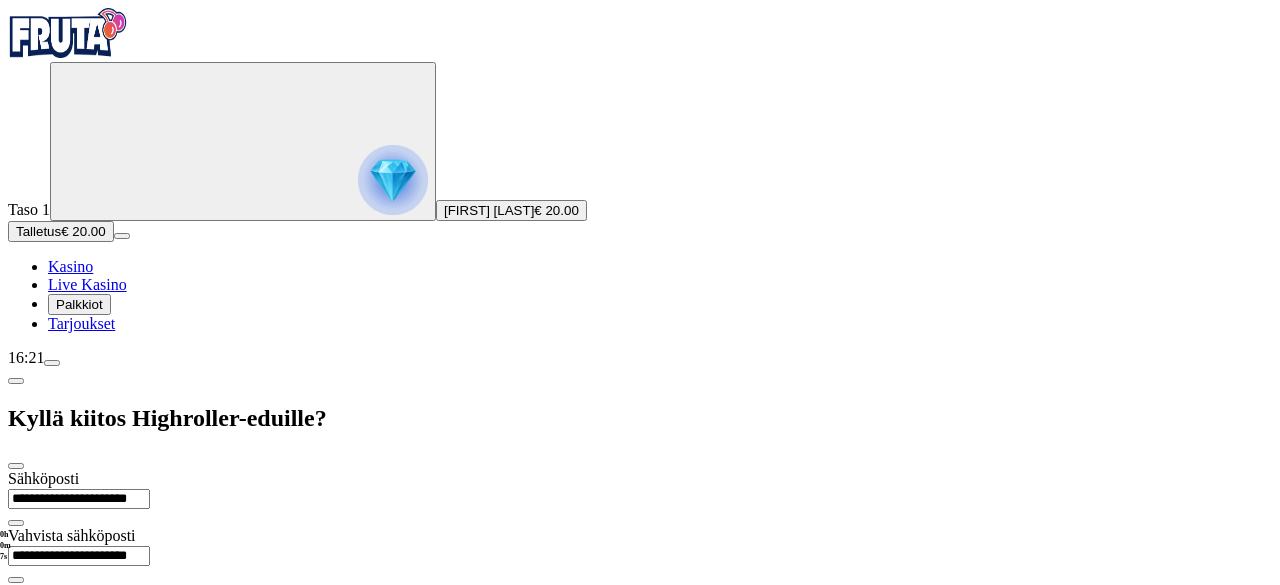 click on "**********" at bounding box center (79, 499) 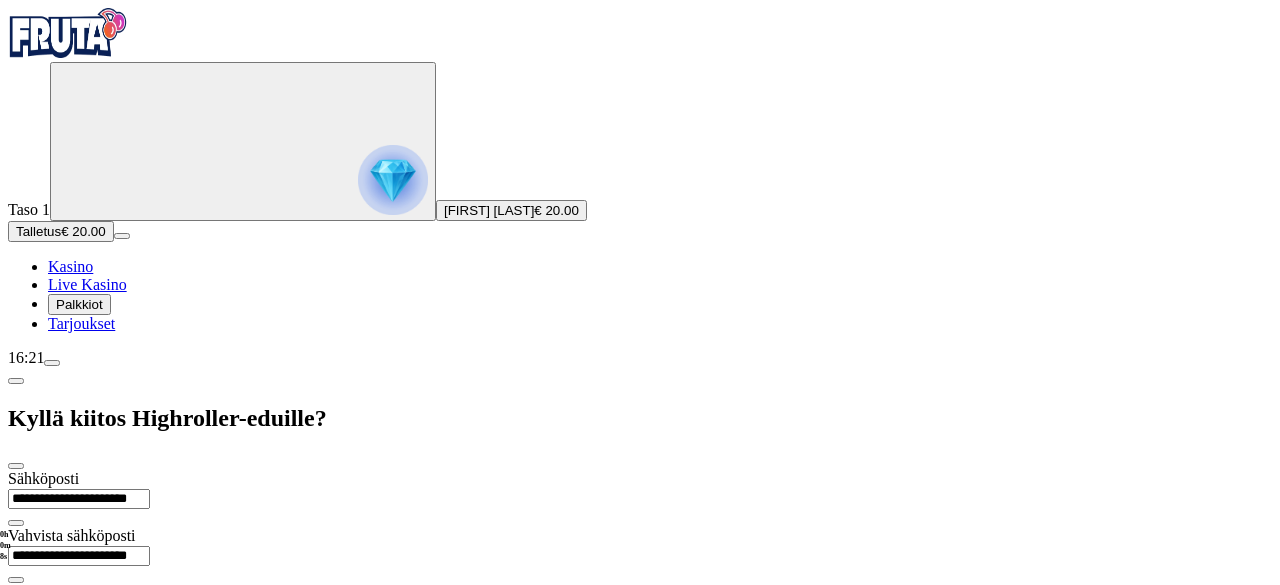 click on "**********" at bounding box center [79, 499] 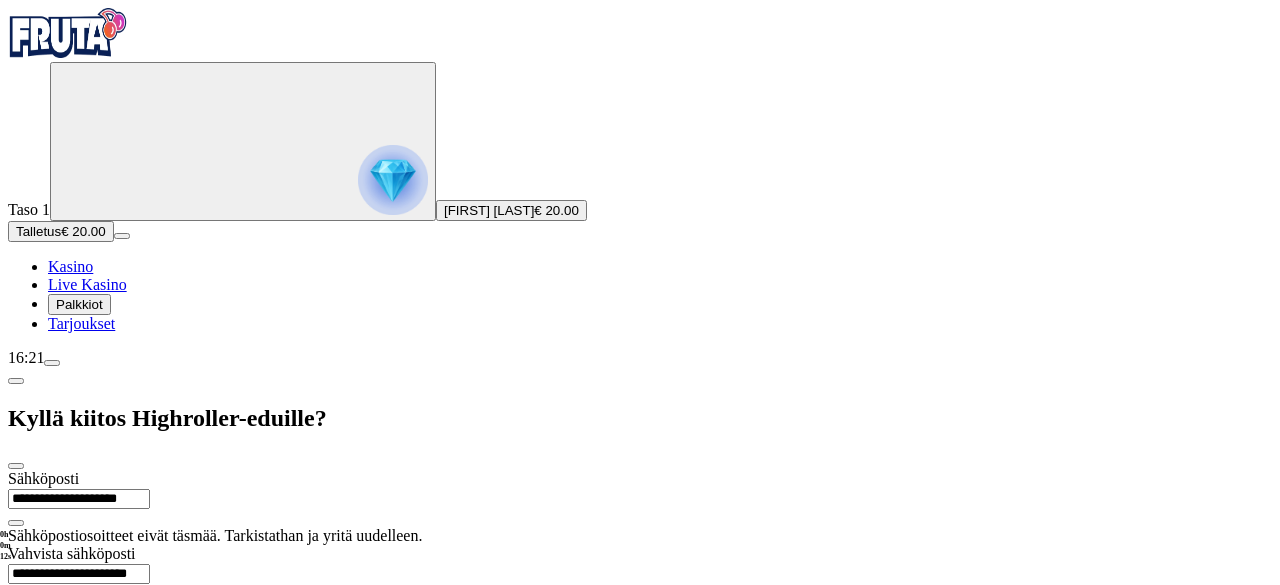 type on "**********" 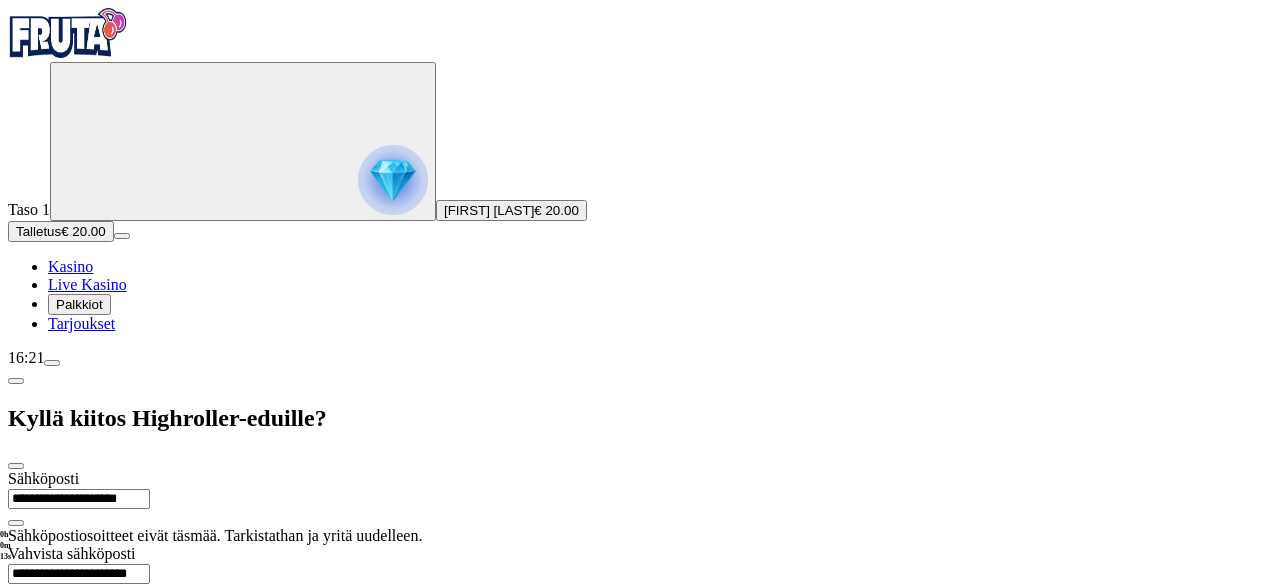 click on "**********" at bounding box center [79, 574] 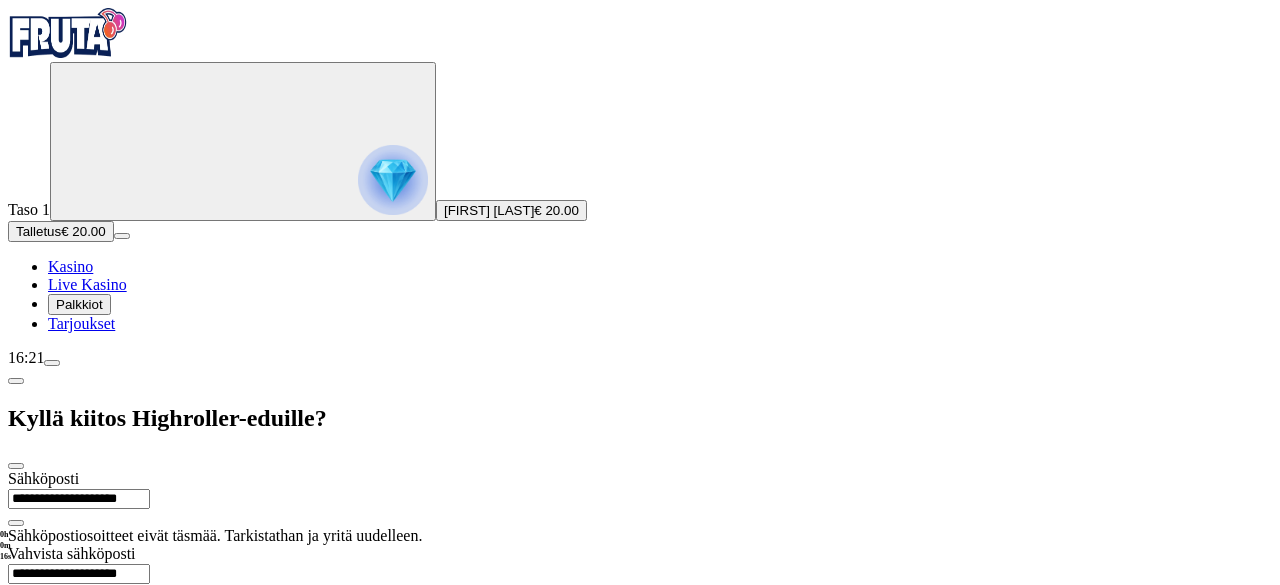 scroll, scrollTop: 52, scrollLeft: 0, axis: vertical 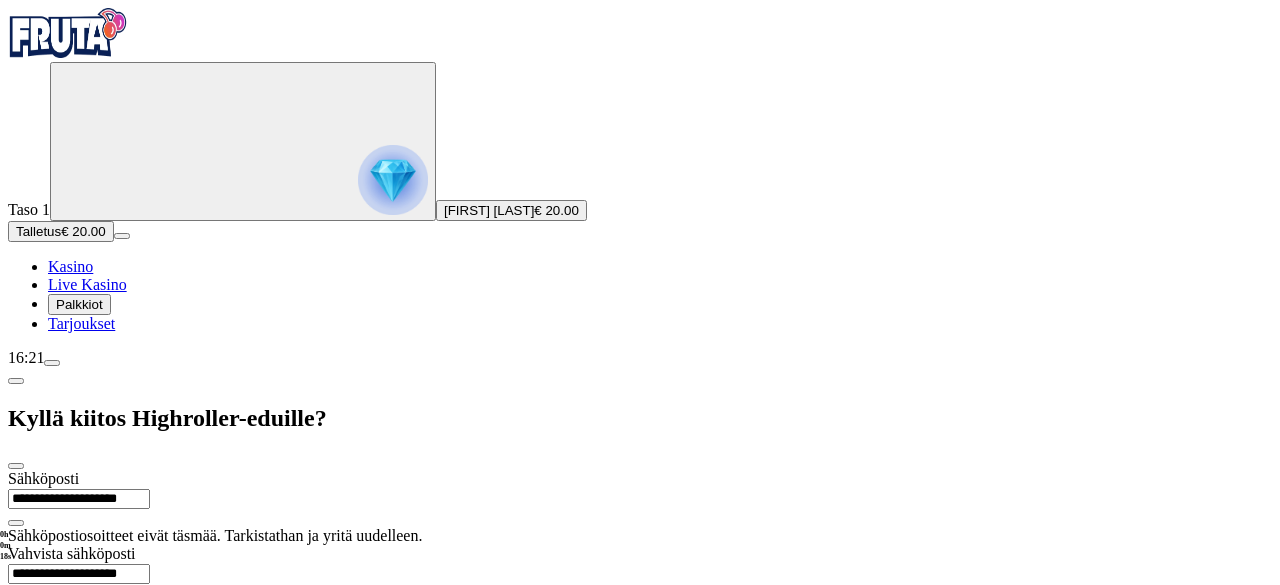 type on "**********" 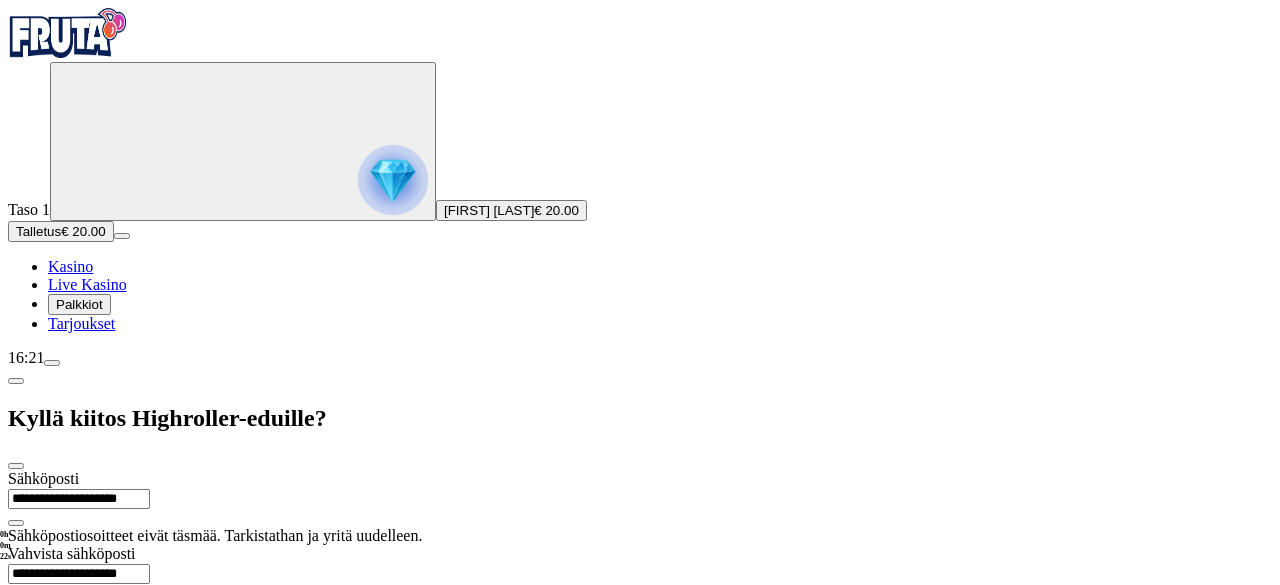 drag, startPoint x: 472, startPoint y: 567, endPoint x: 514, endPoint y: 373, distance: 198.49434 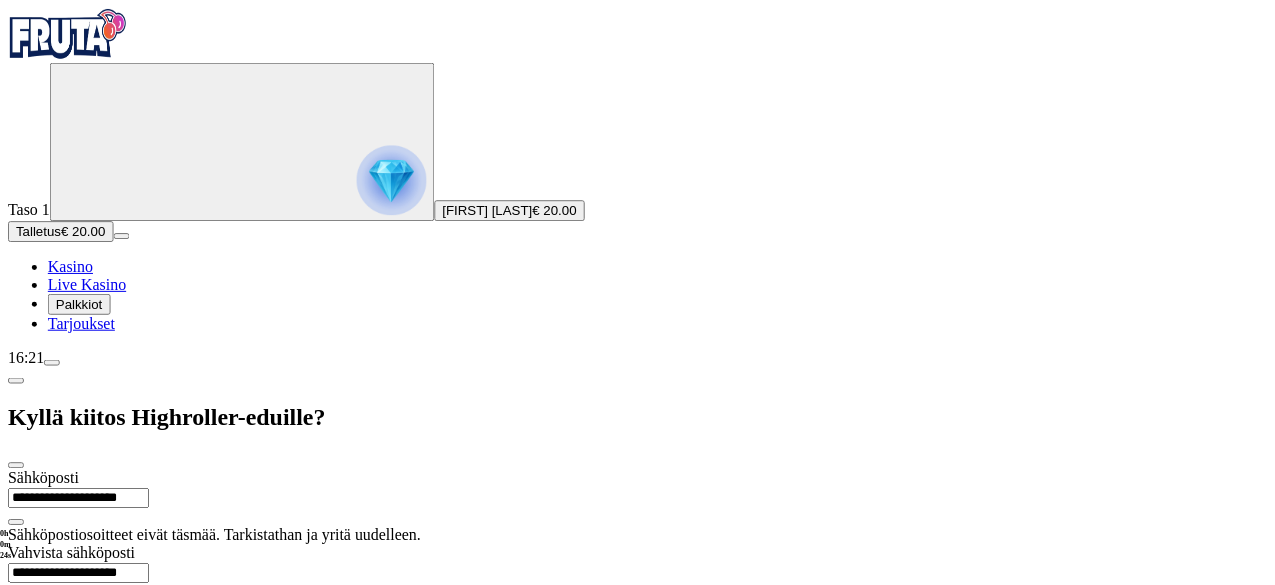 scroll, scrollTop: 52, scrollLeft: 0, axis: vertical 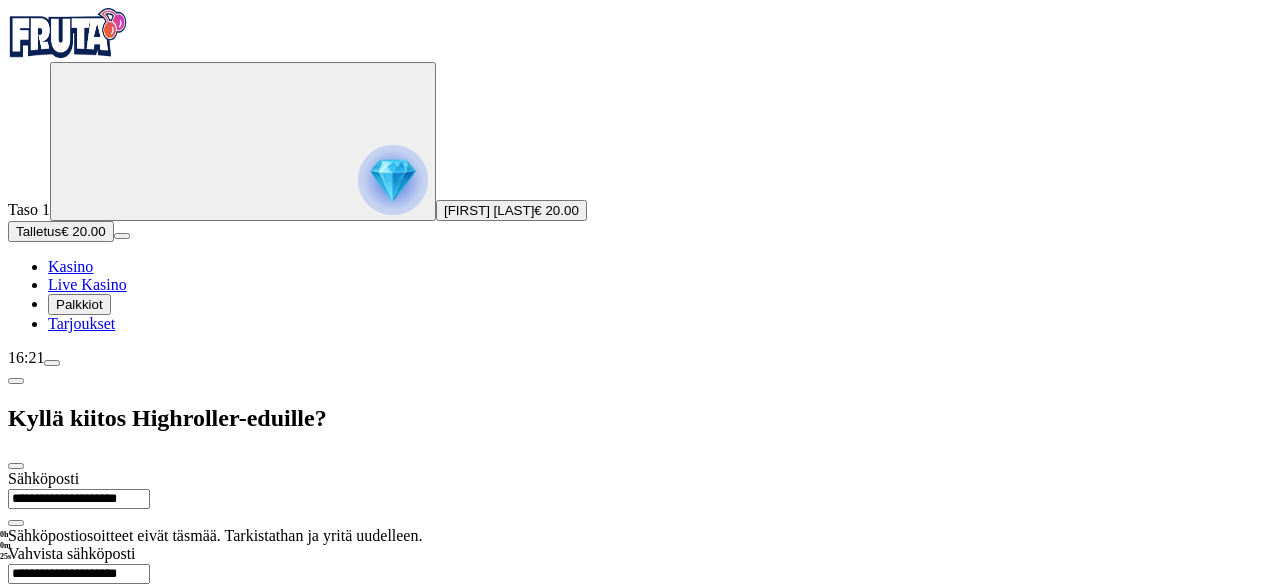 click on "Jatka" at bounding box center (32, 825) 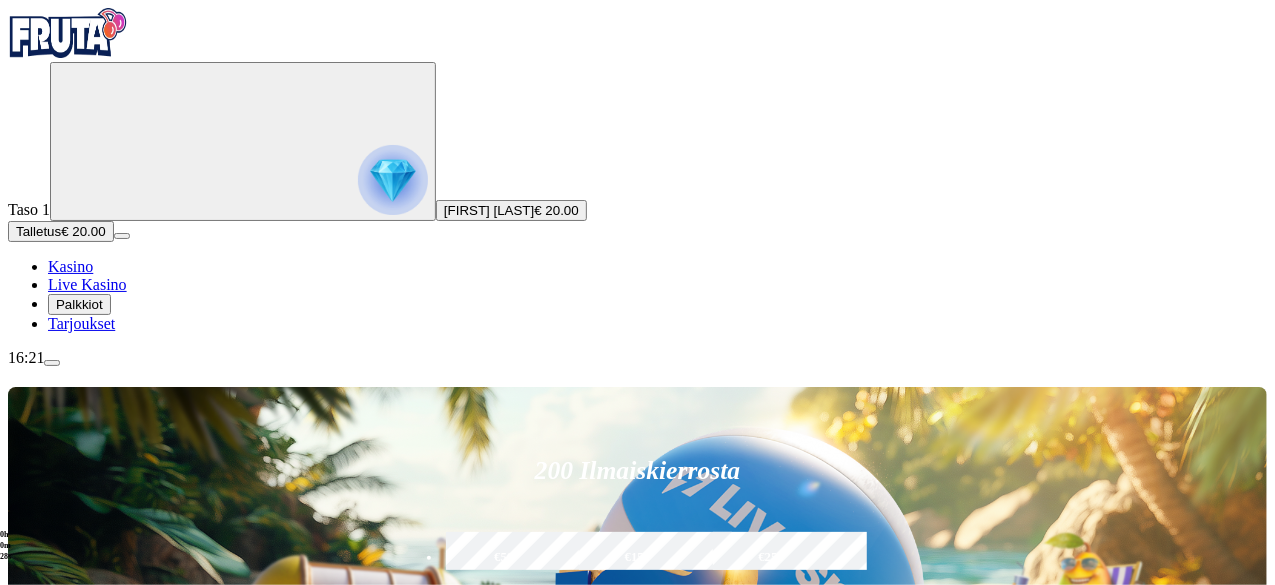 click on "Myöhemmin" at bounding box center [138, 15754] 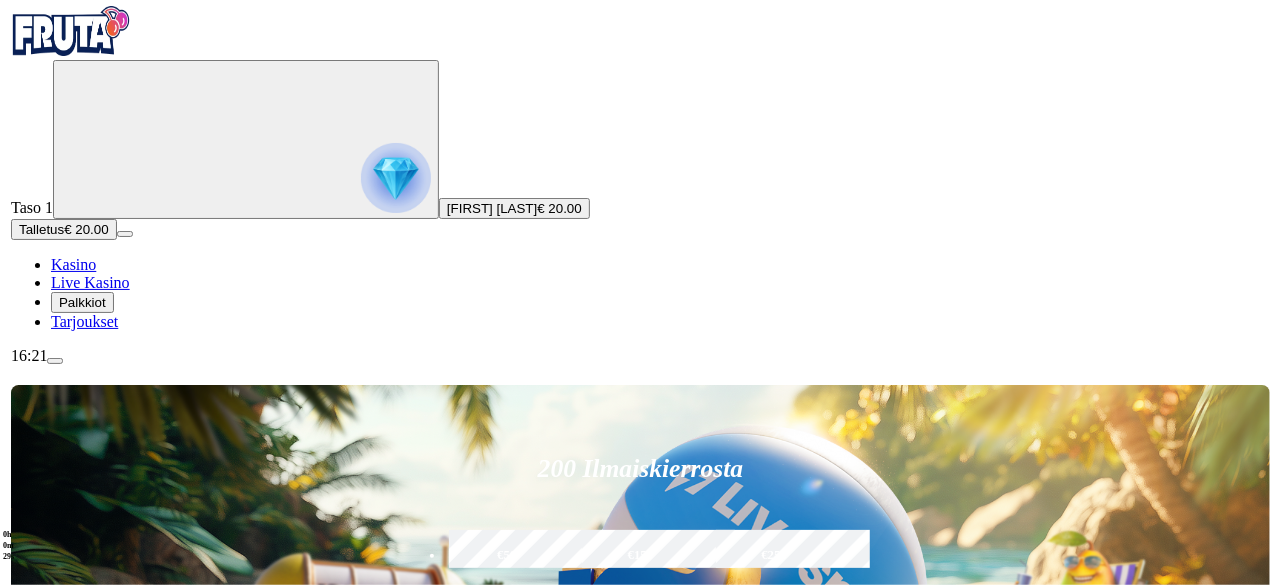 scroll, scrollTop: 336, scrollLeft: 0, axis: vertical 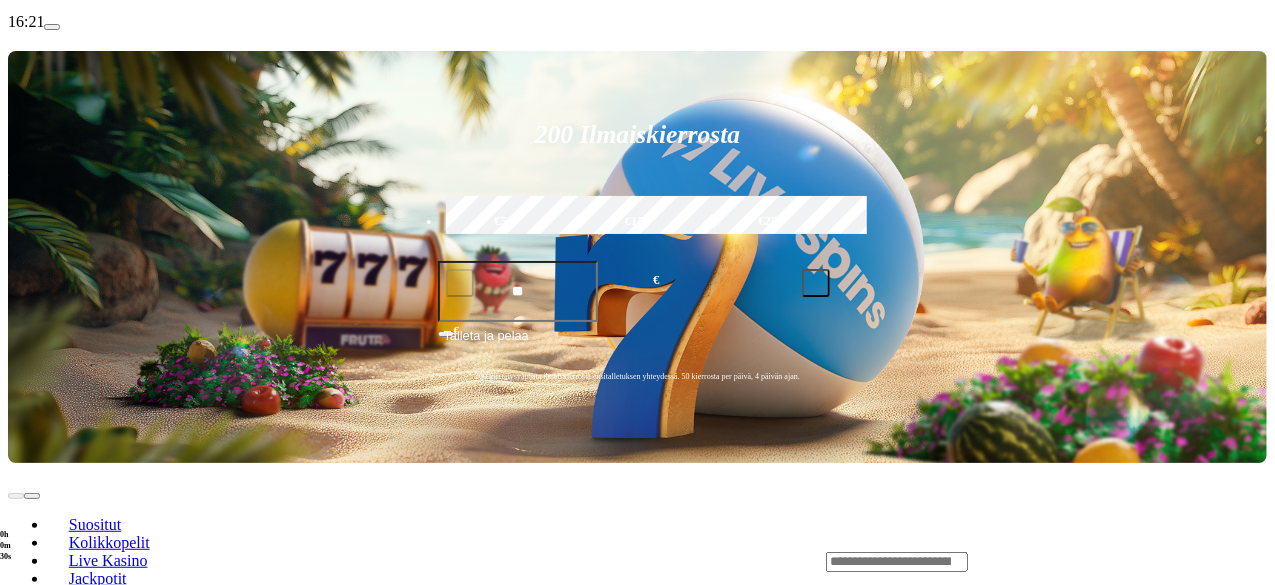 click on "Palkkiot" at bounding box center (79, -32) 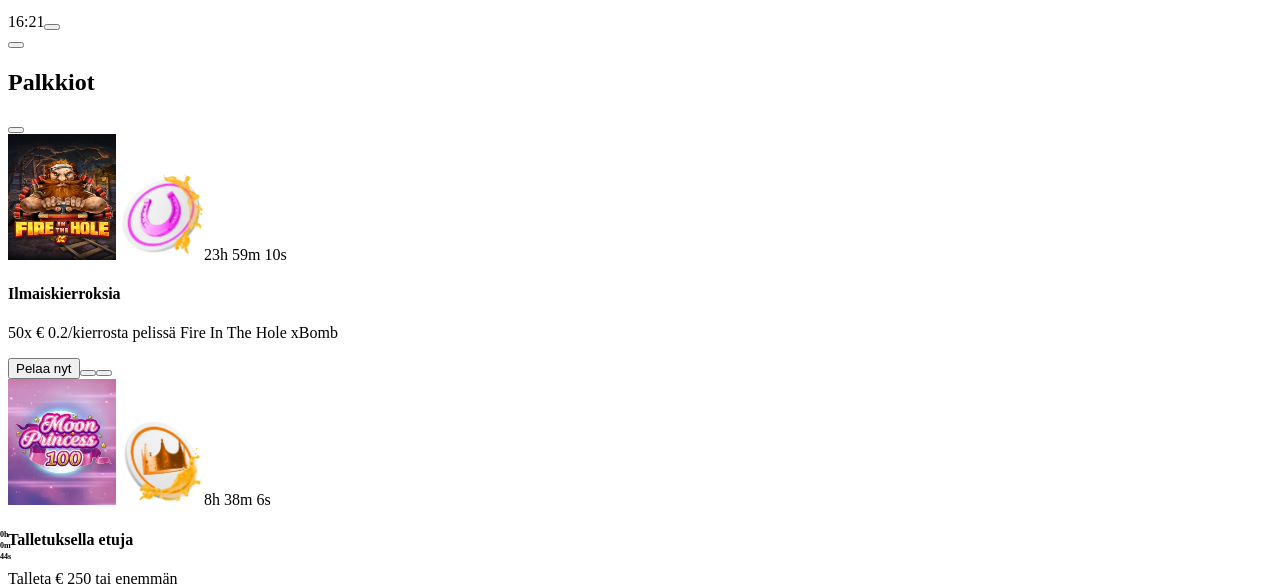 scroll, scrollTop: 0, scrollLeft: 0, axis: both 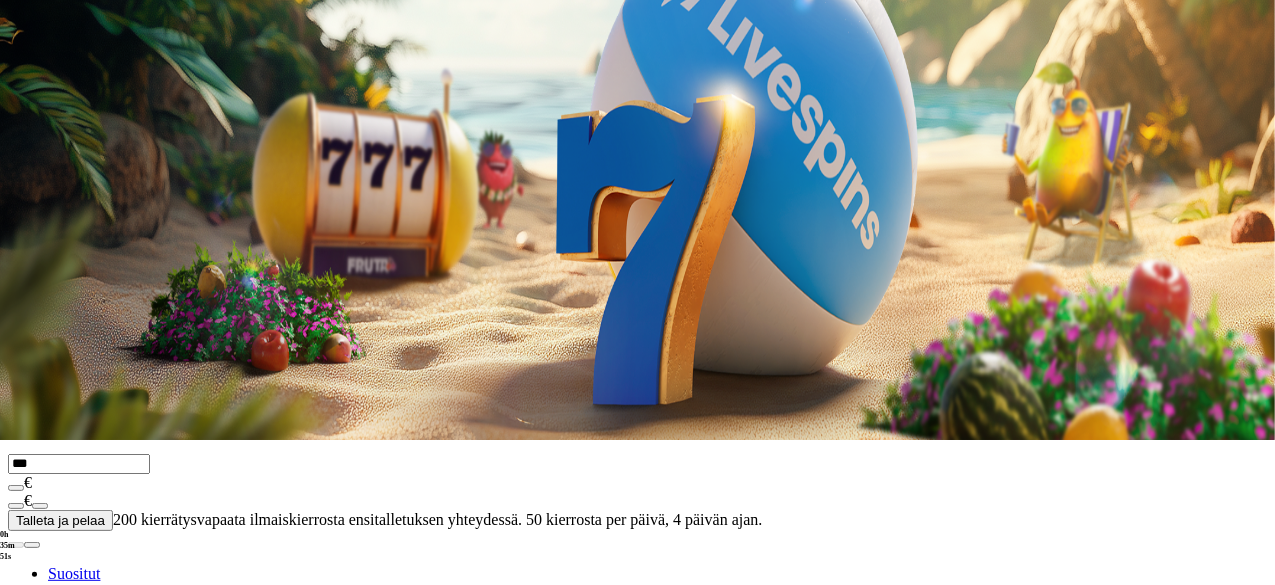 click on "16:56" at bounding box center [637, 213] 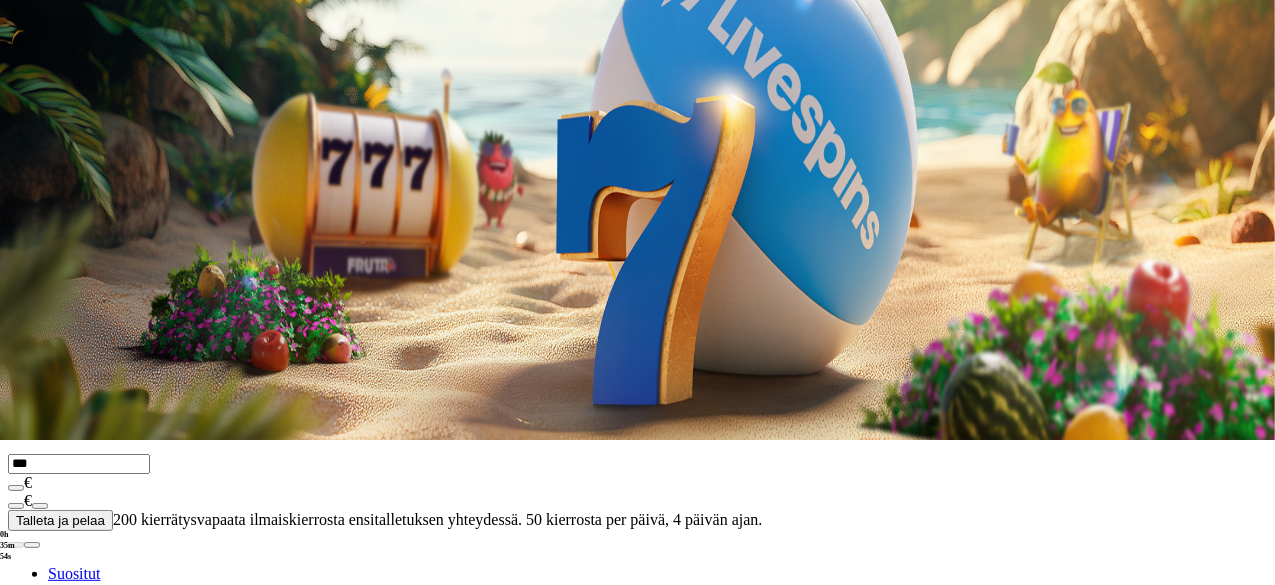 click on "Palkkiot" at bounding box center [79, 159] 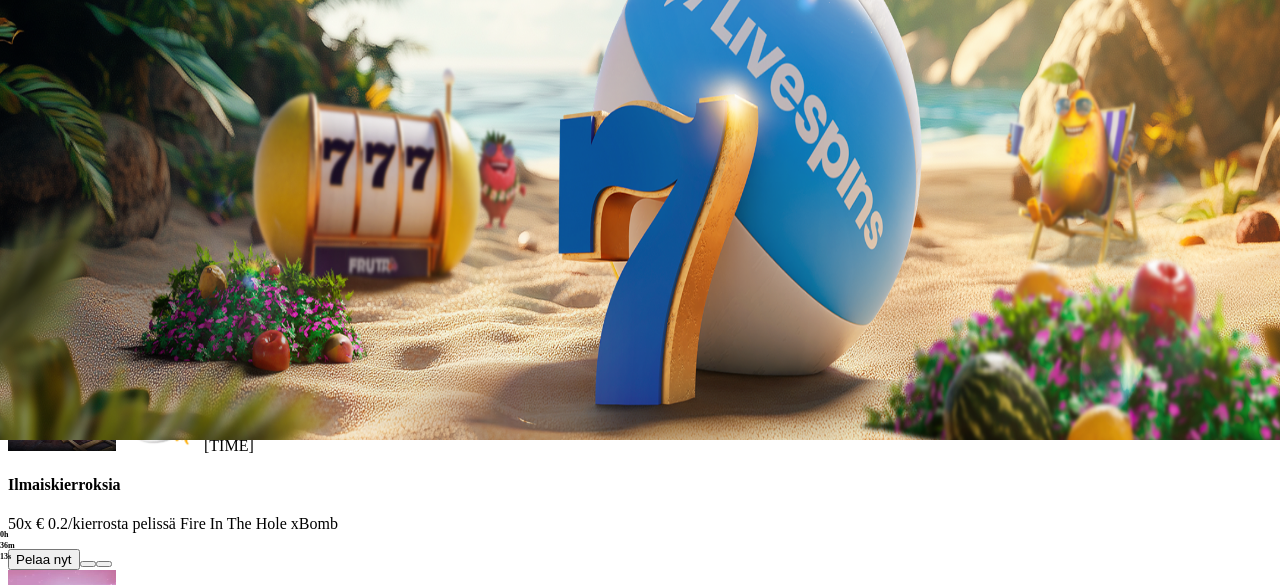 click at bounding box center (88, 564) 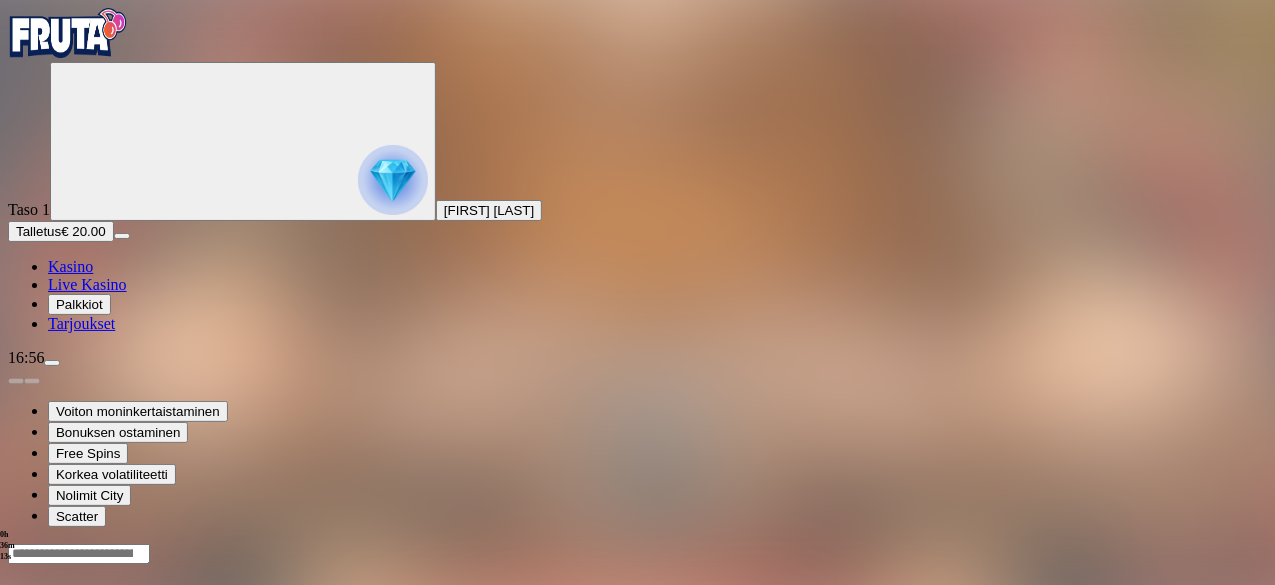 scroll, scrollTop: 0, scrollLeft: 0, axis: both 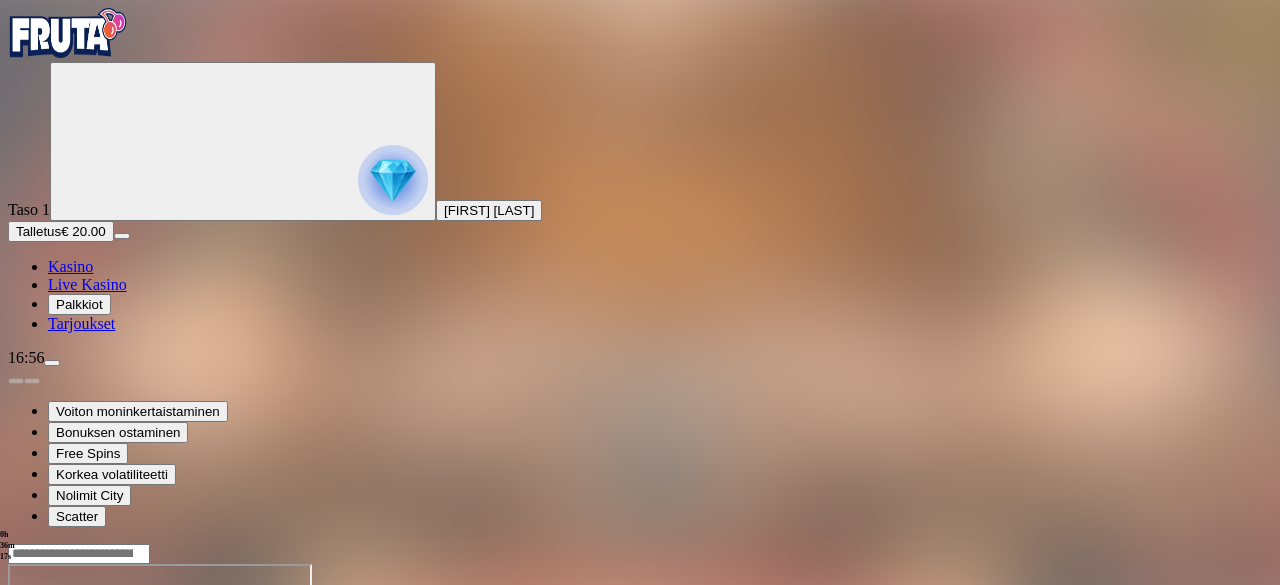 click at bounding box center [48, 736] 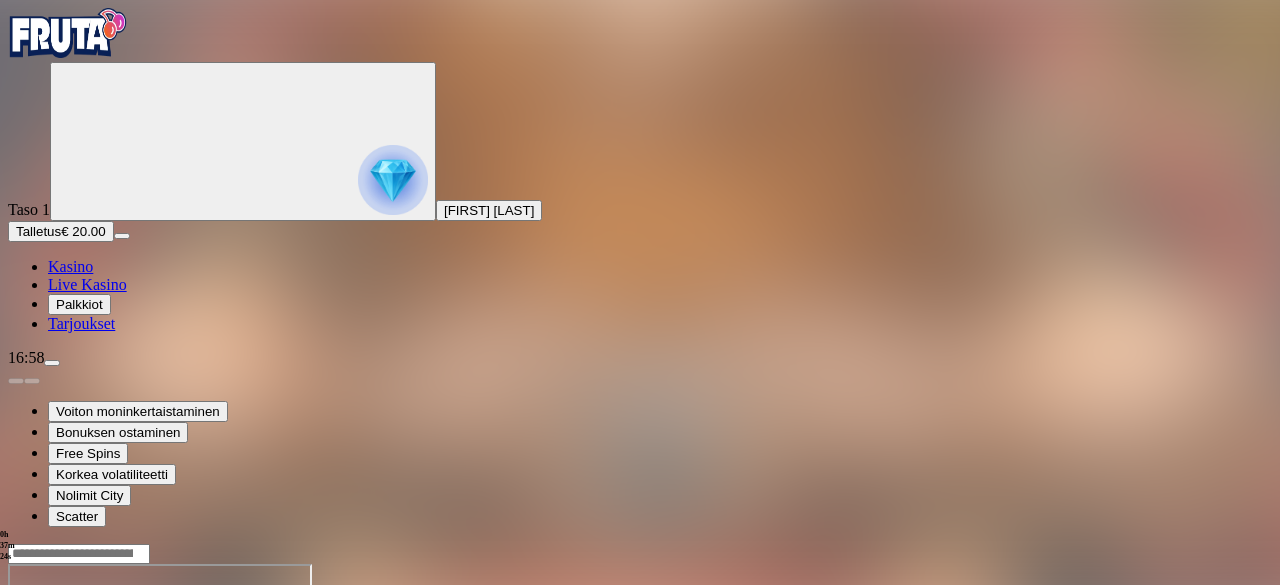 click at bounding box center [640, 731] 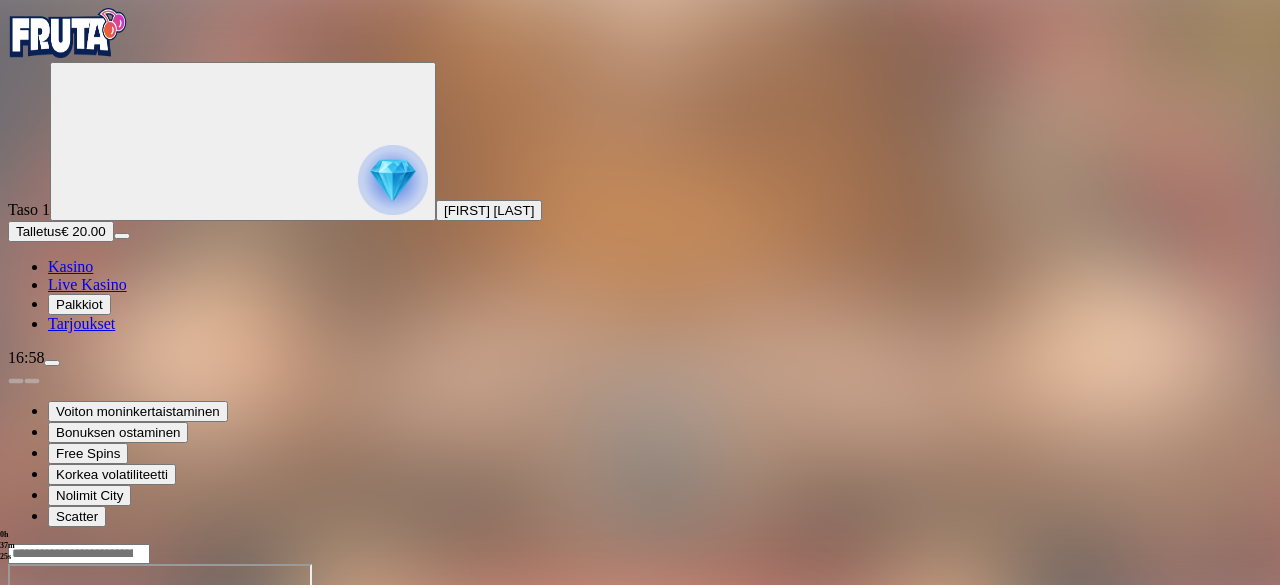 click at bounding box center (48, 736) 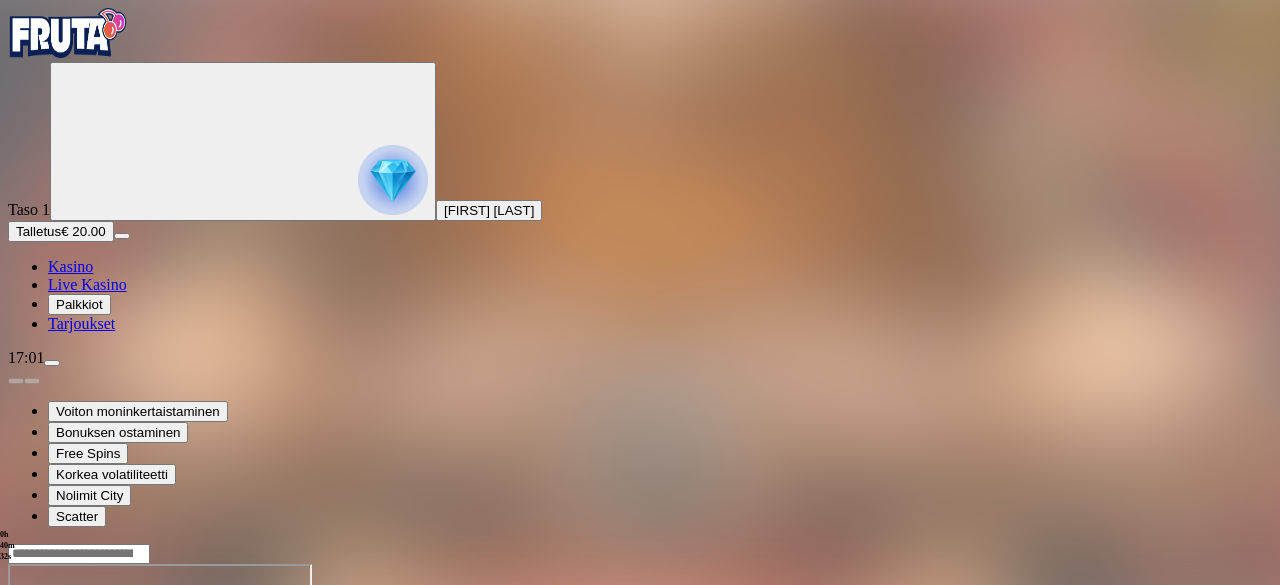 click at bounding box center (16, 736) 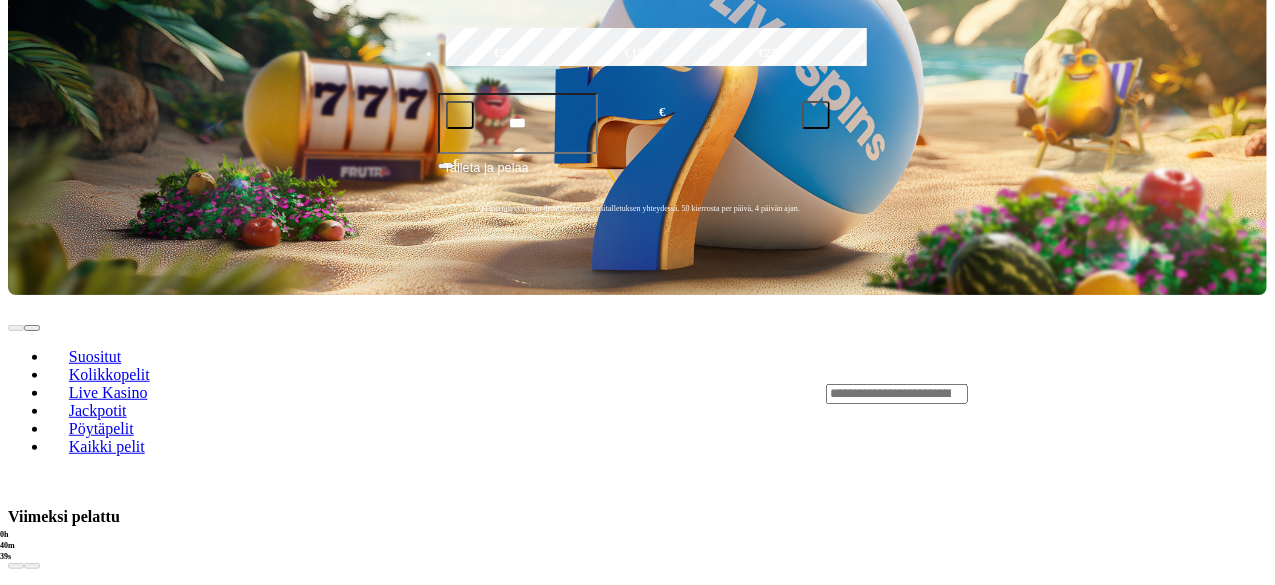 scroll, scrollTop: 832, scrollLeft: 0, axis: vertical 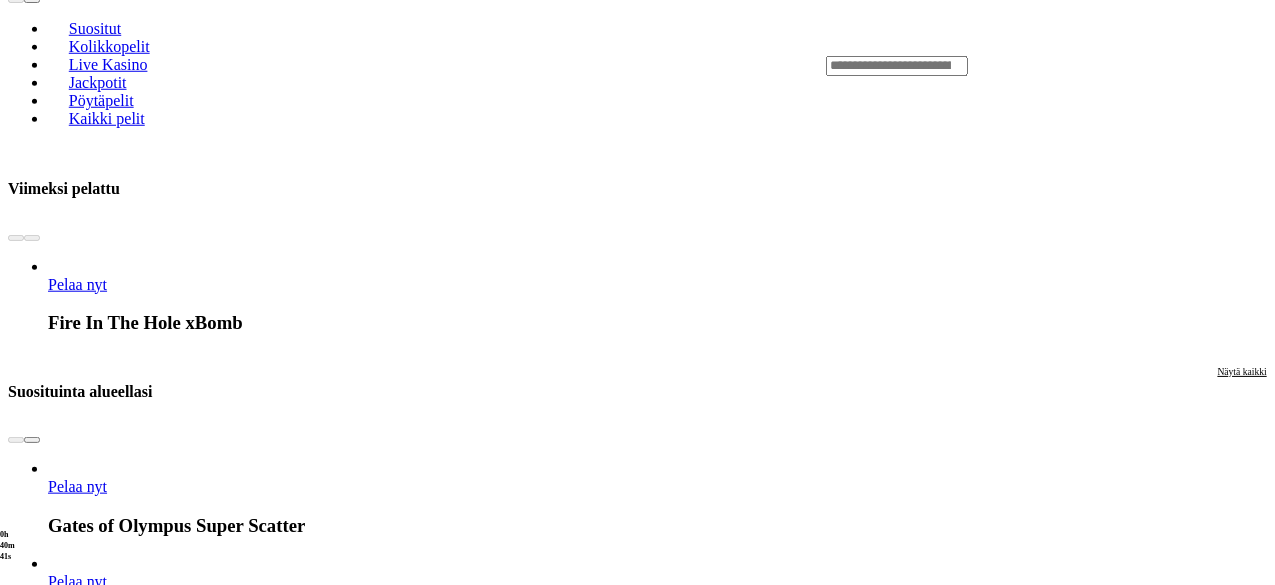 click at bounding box center [32, 1597] 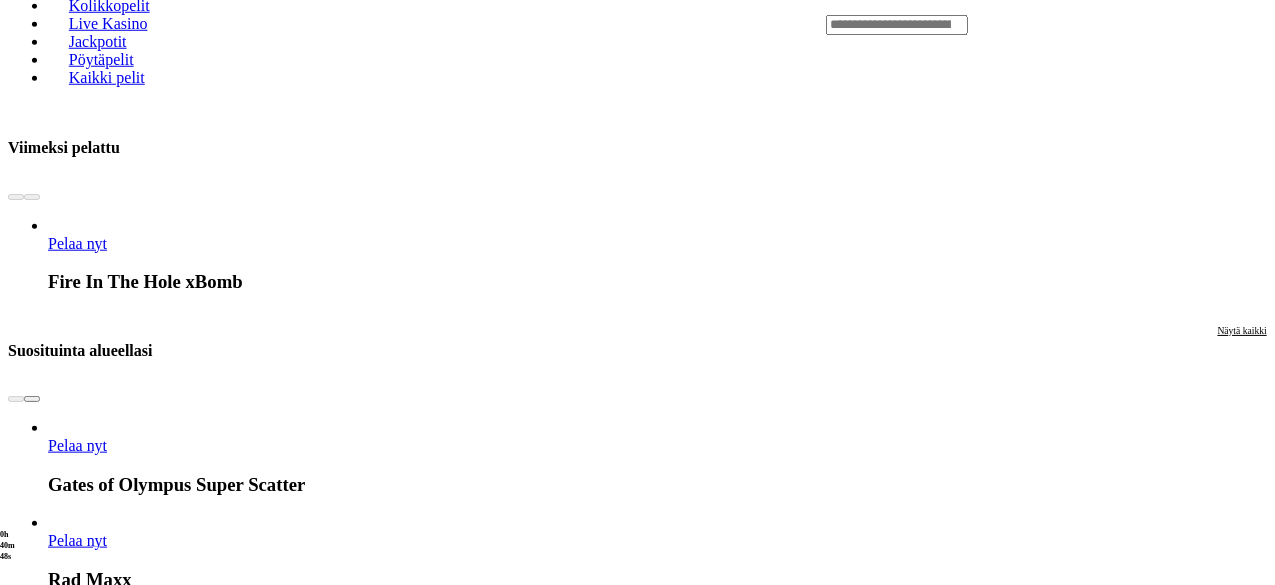scroll, scrollTop: 874, scrollLeft: 0, axis: vertical 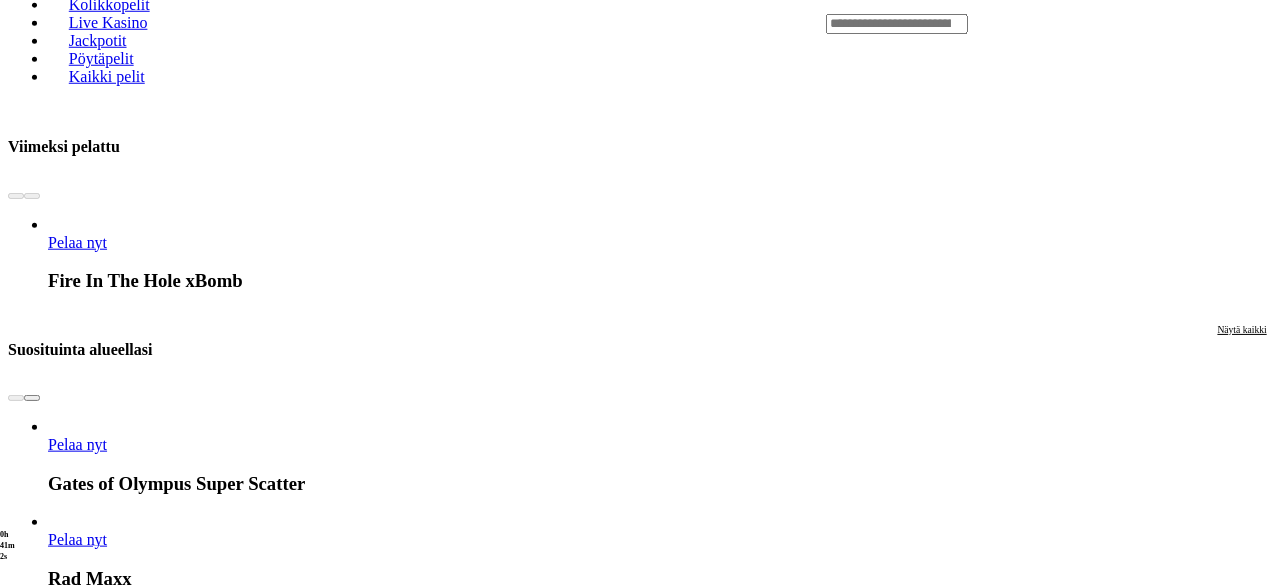 click on "Pelaa nyt" at bounding box center [-687, 2460] 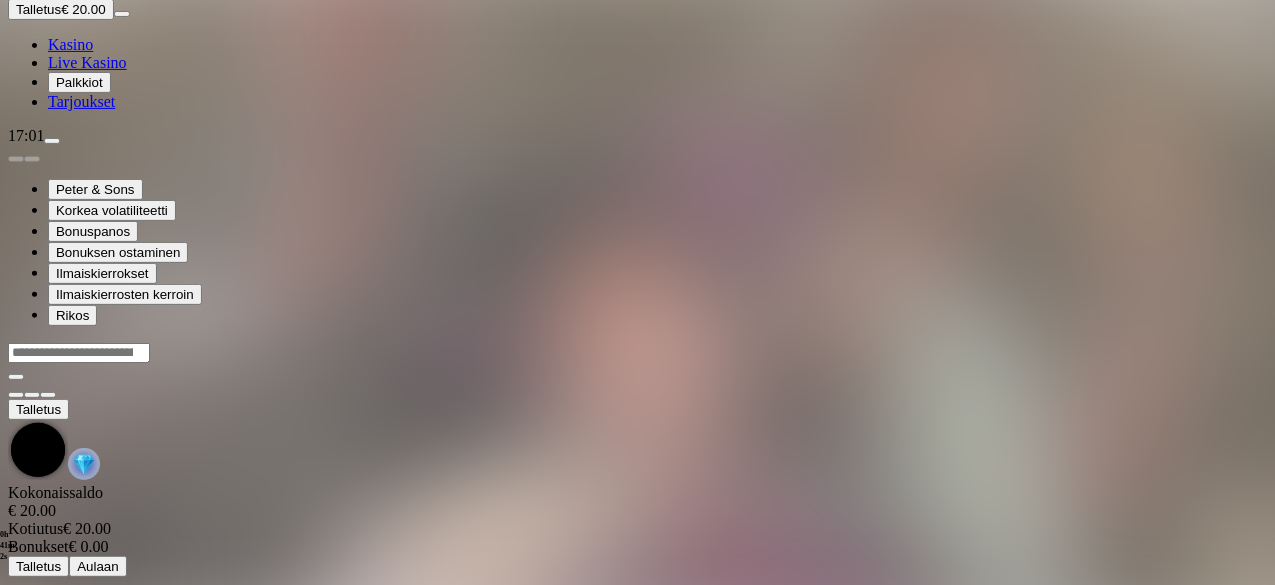 scroll, scrollTop: 0, scrollLeft: 0, axis: both 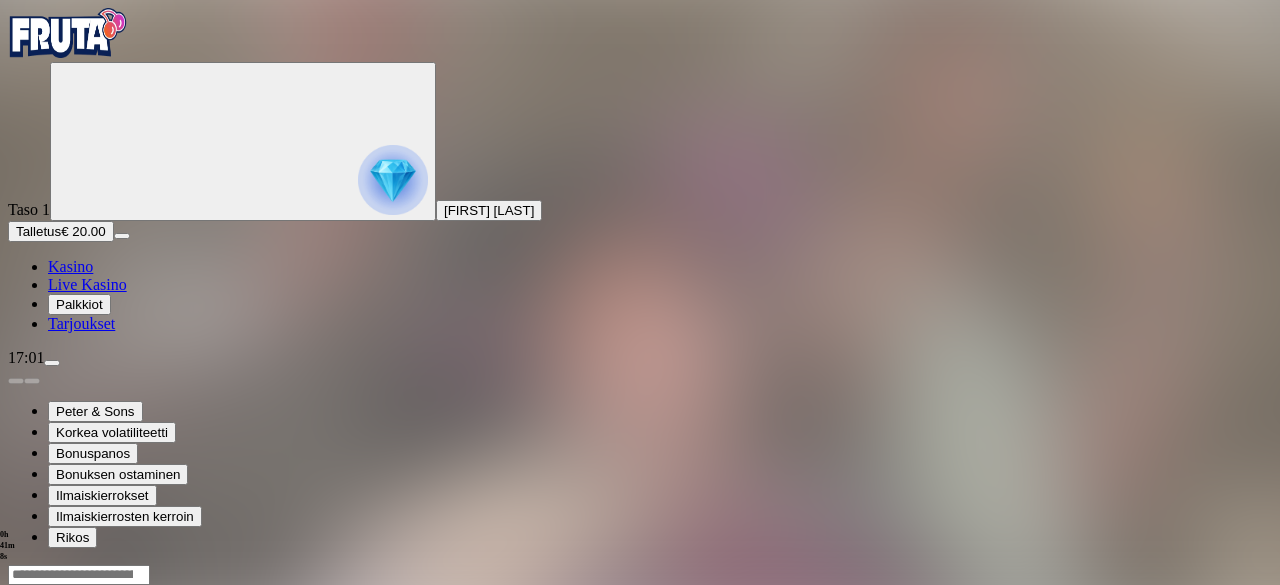 click at bounding box center (640, 752) 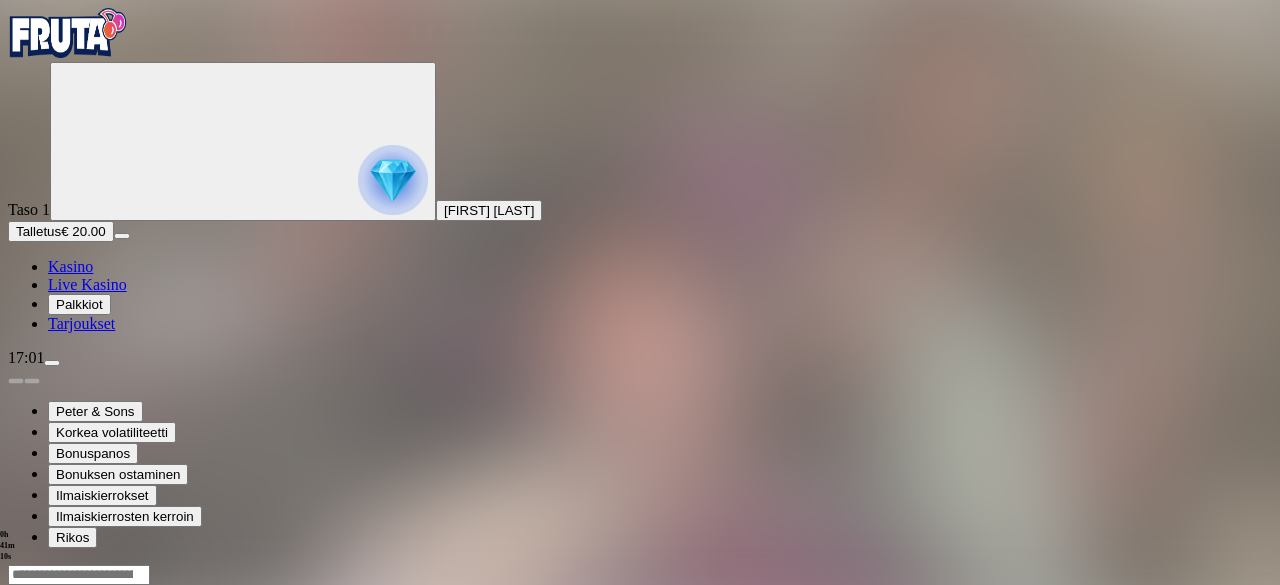 click at bounding box center [16, 757] 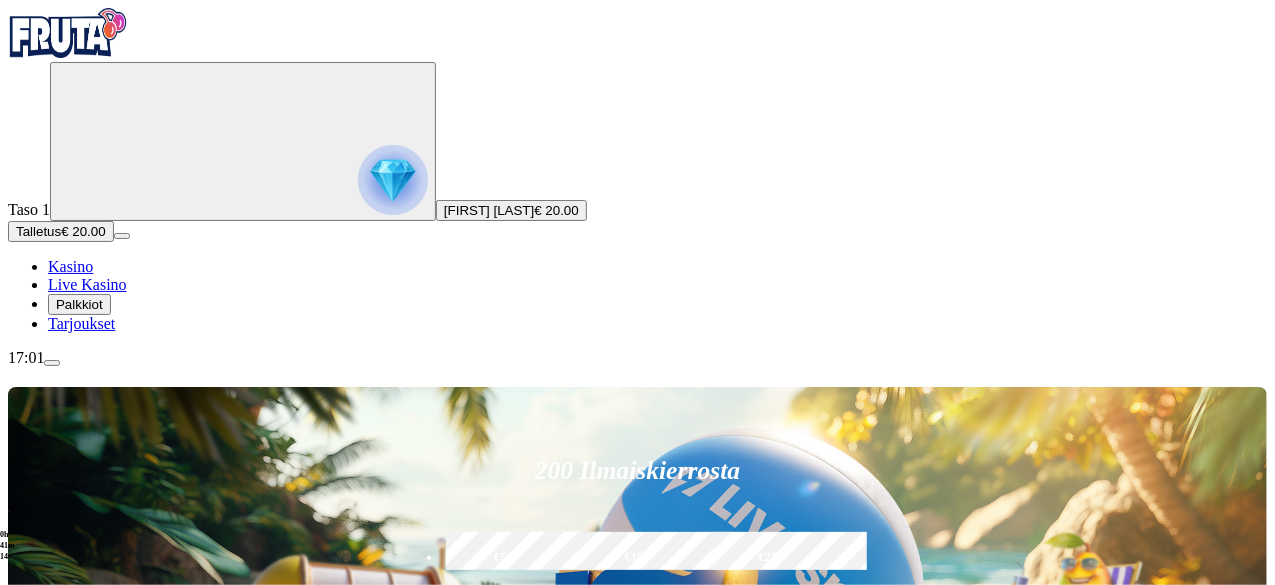 scroll, scrollTop: 148, scrollLeft: 0, axis: vertical 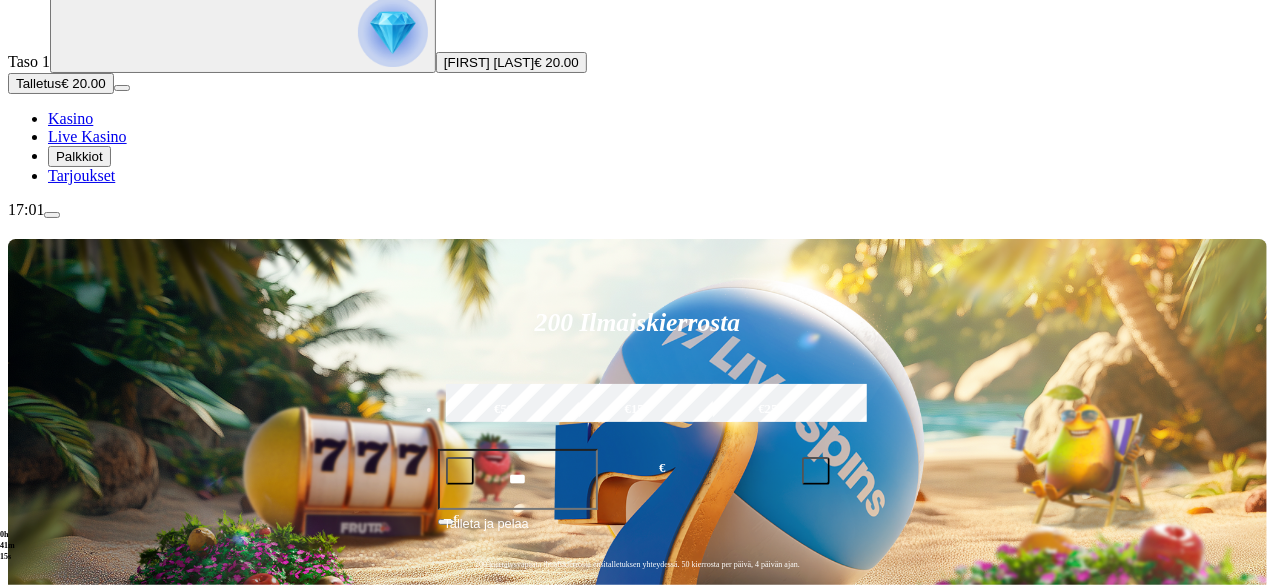 click at bounding box center (897, 750) 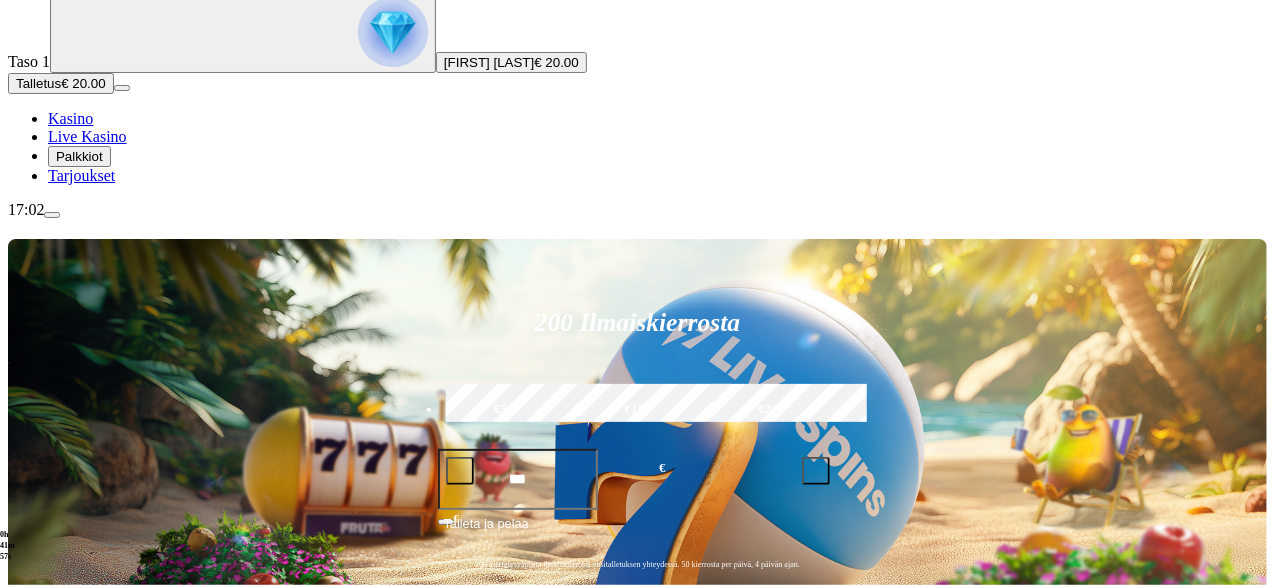 scroll, scrollTop: 2244, scrollLeft: 0, axis: vertical 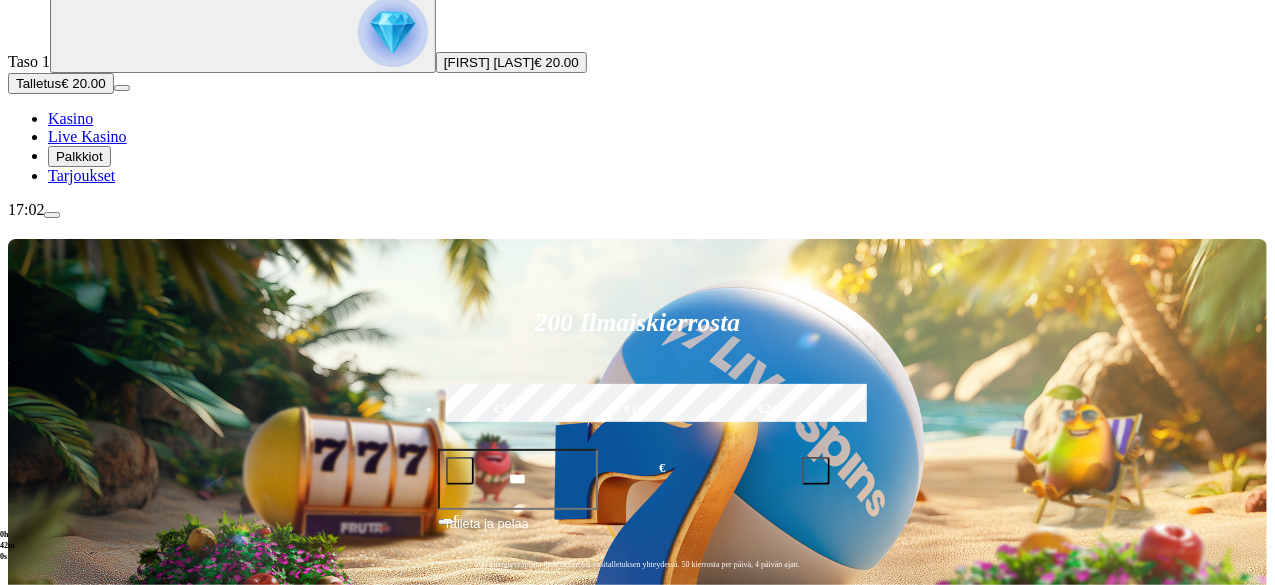 type on "*******" 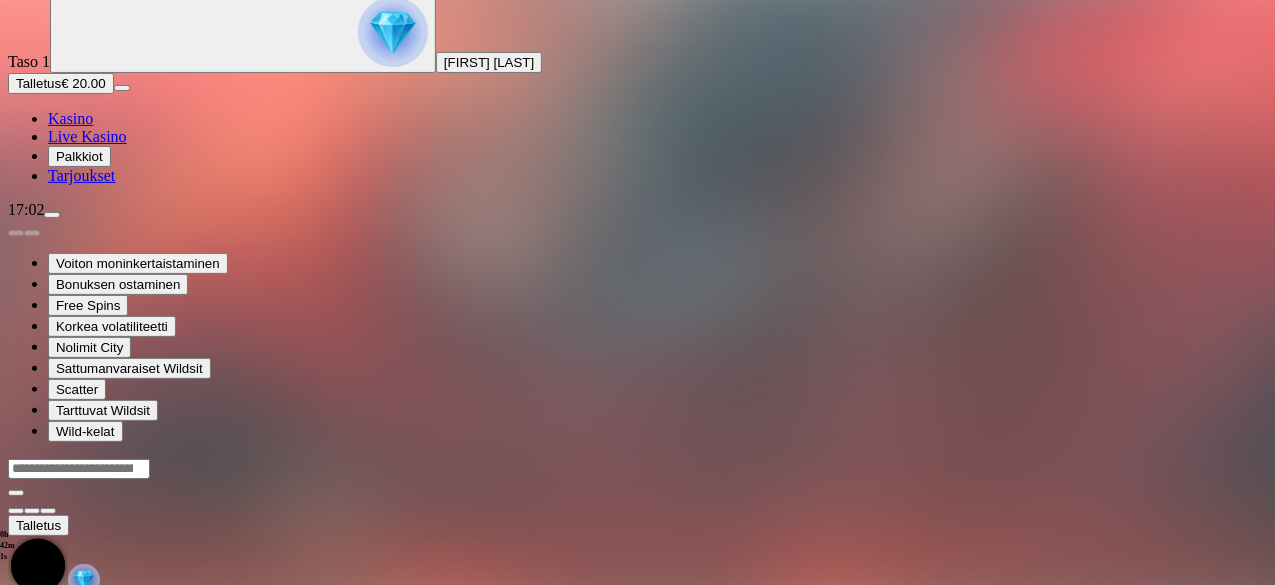 scroll, scrollTop: 0, scrollLeft: 0, axis: both 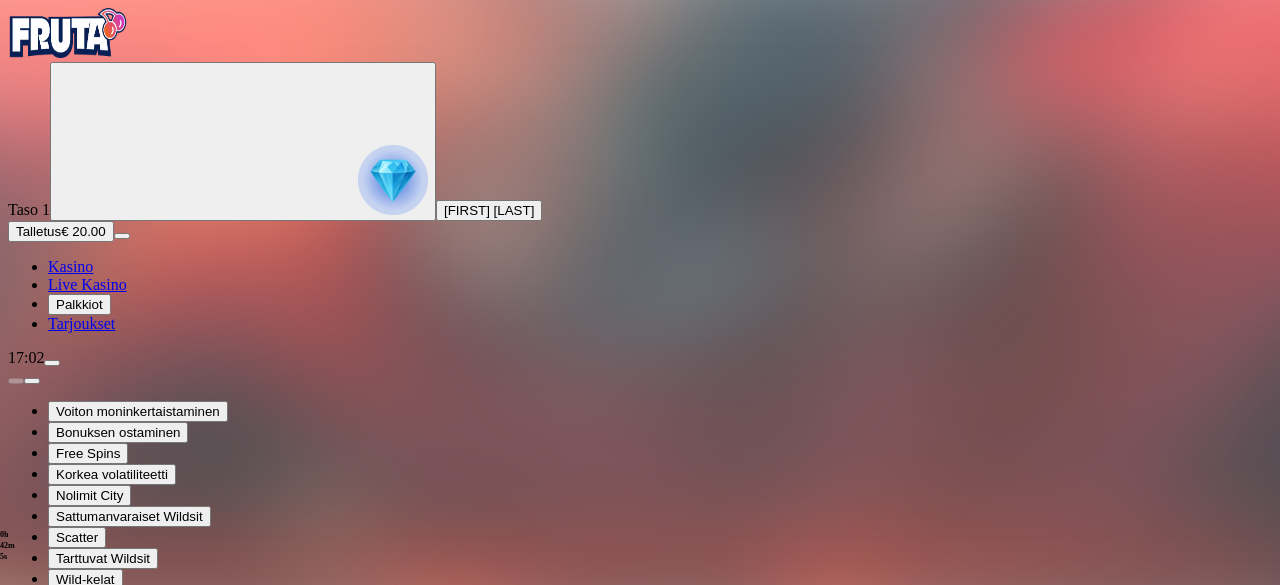 click at bounding box center [48, 799] 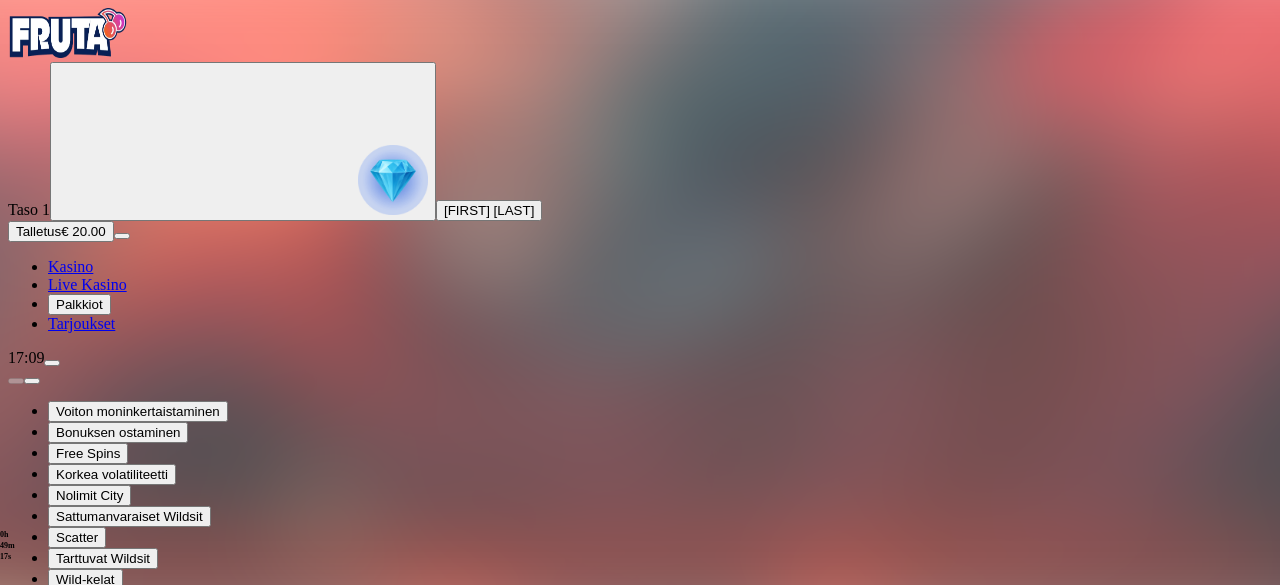 click at bounding box center [16, 799] 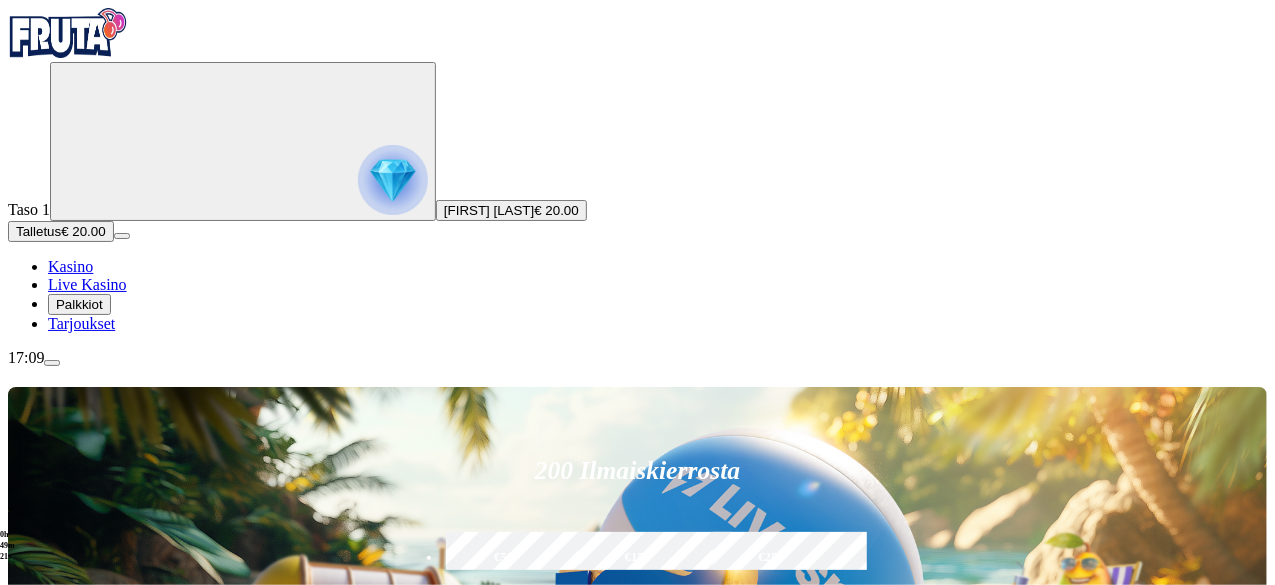 click at bounding box center [1046, 897] 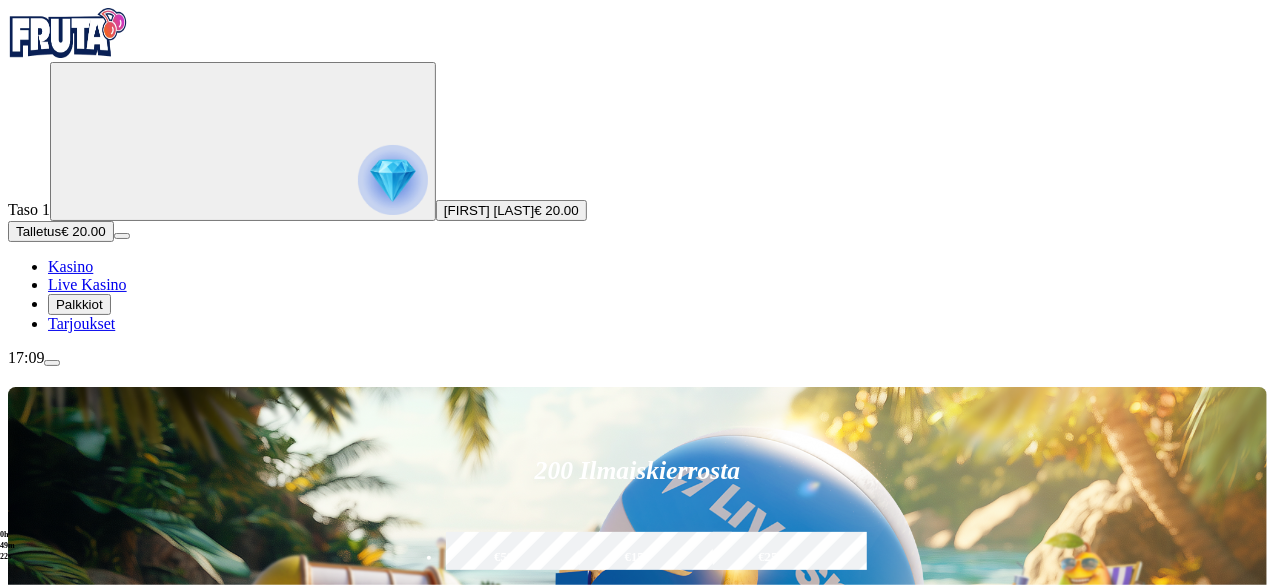 click at bounding box center (1046, 897) 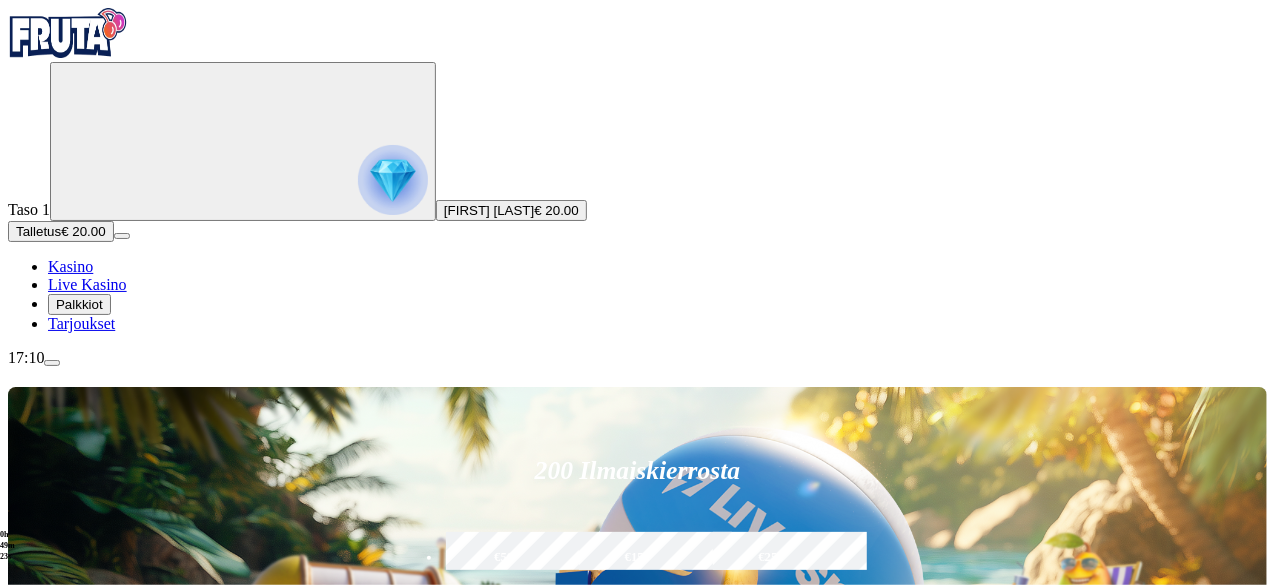 click at bounding box center [897, 898] 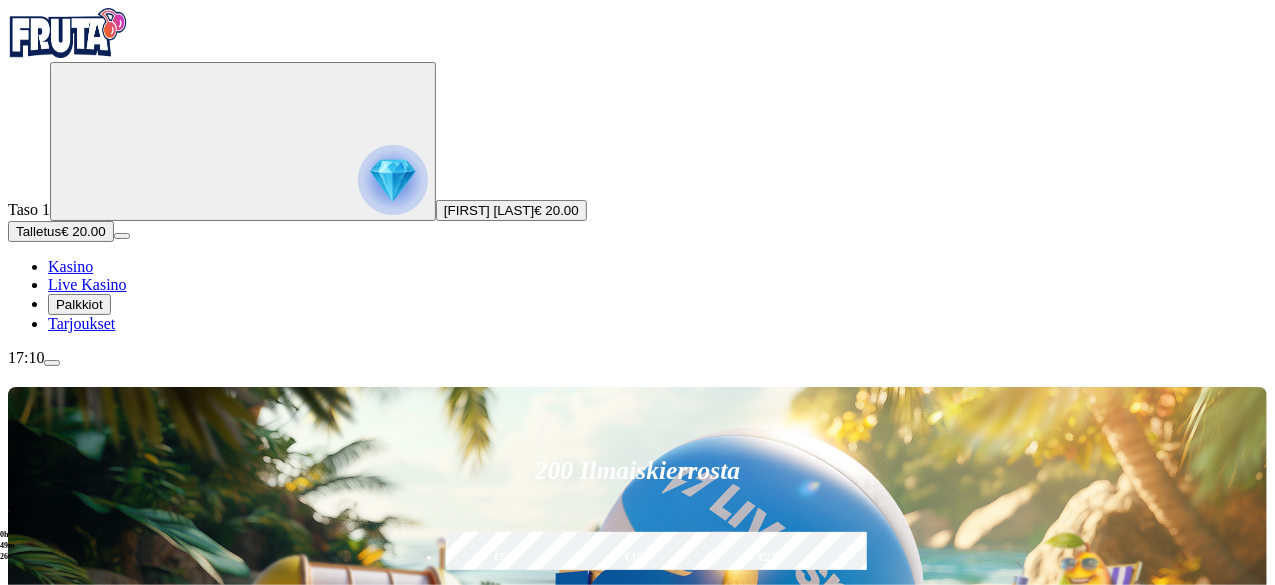 scroll, scrollTop: 634, scrollLeft: 0, axis: vertical 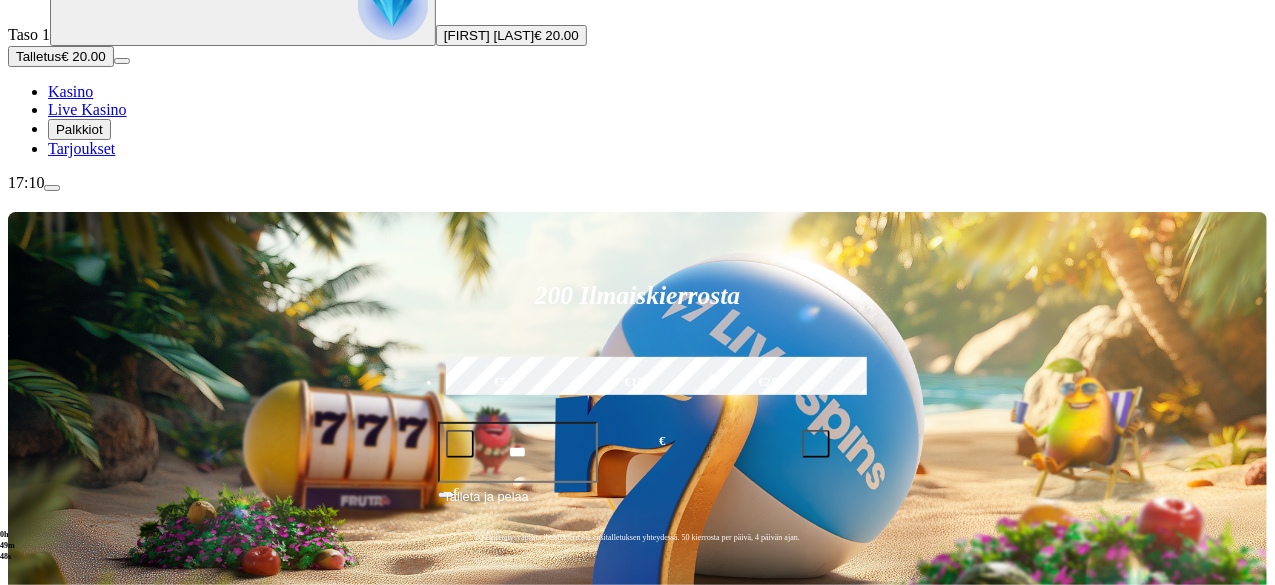 type on "*******" 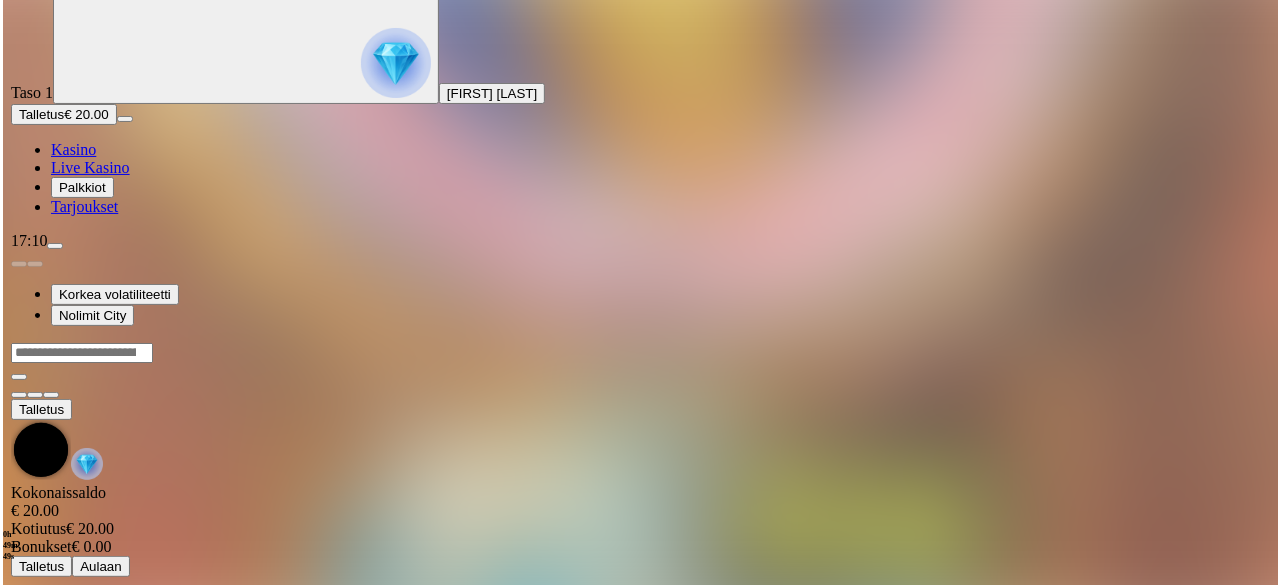 scroll, scrollTop: 0, scrollLeft: 0, axis: both 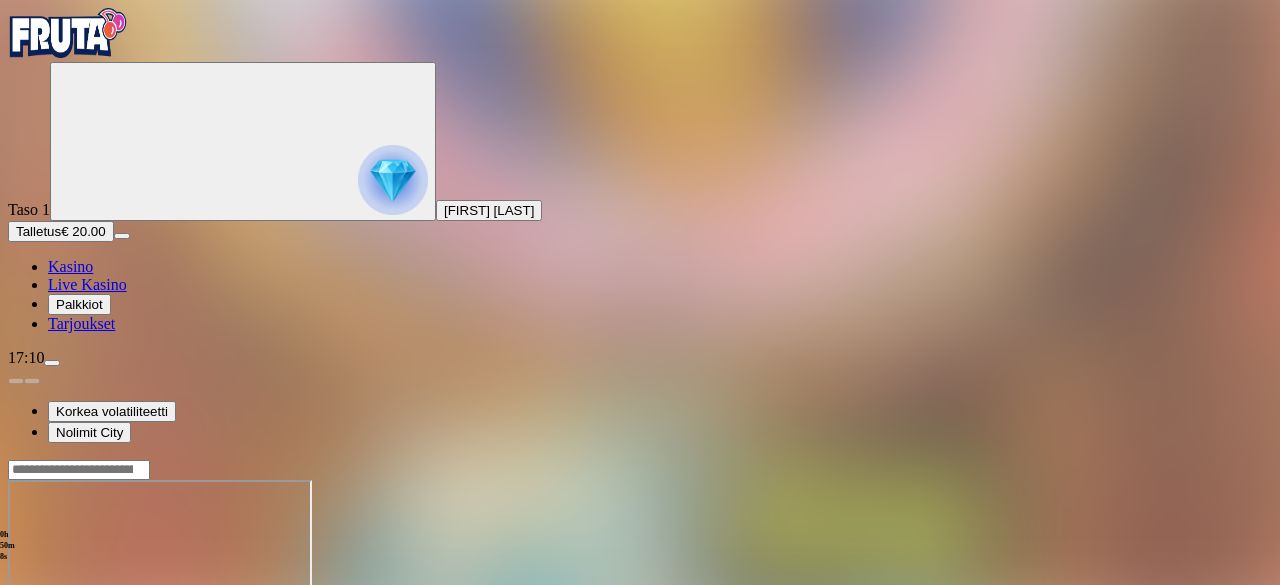 click at bounding box center [48, 652] 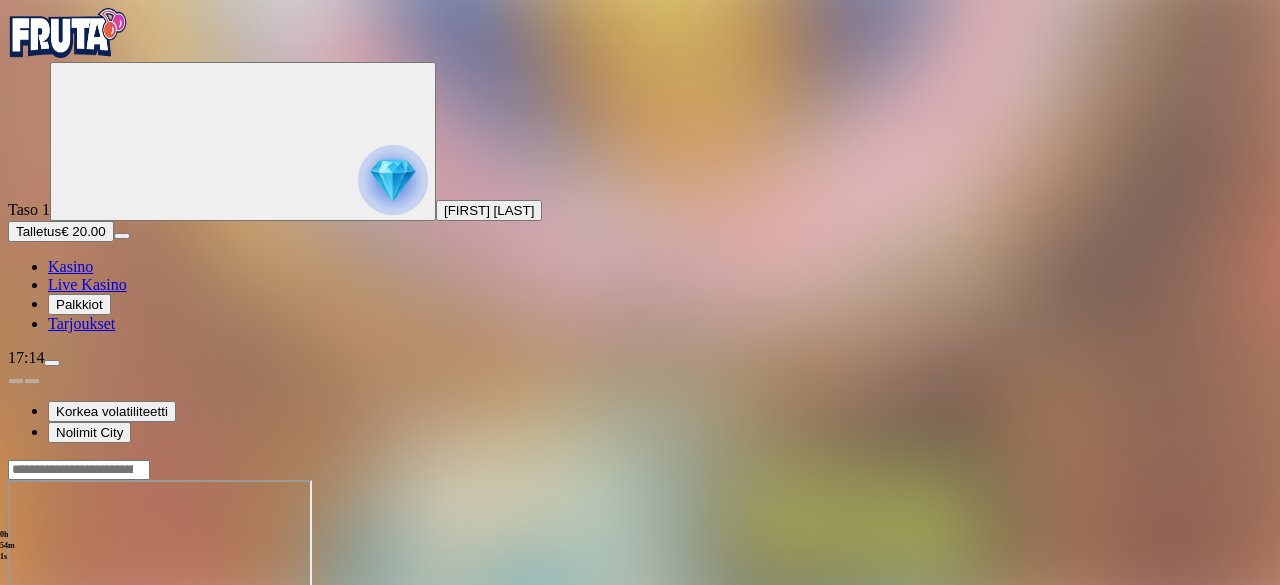 click at bounding box center (79, 470) 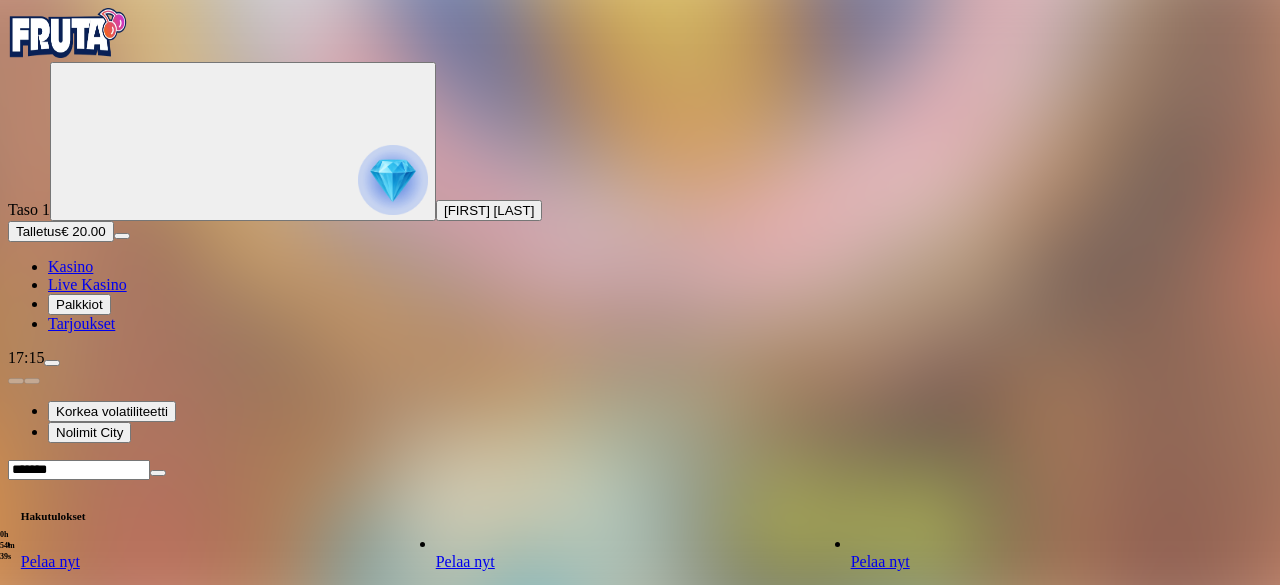 scroll, scrollTop: 2983, scrollLeft: 0, axis: vertical 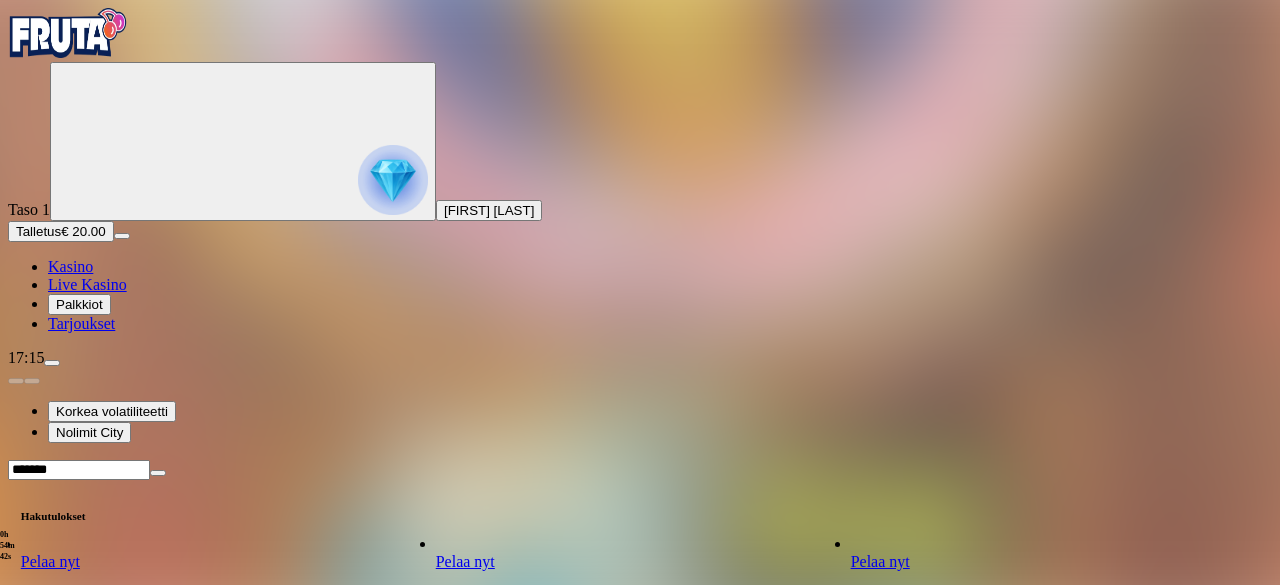 type on "*******" 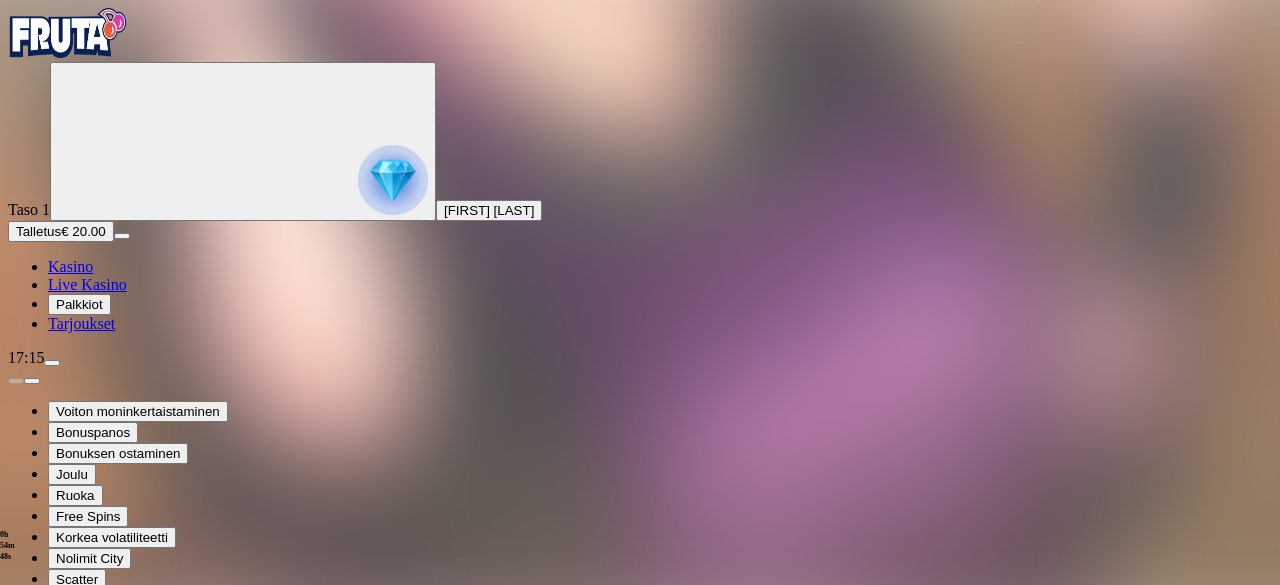 click at bounding box center (48, 820) 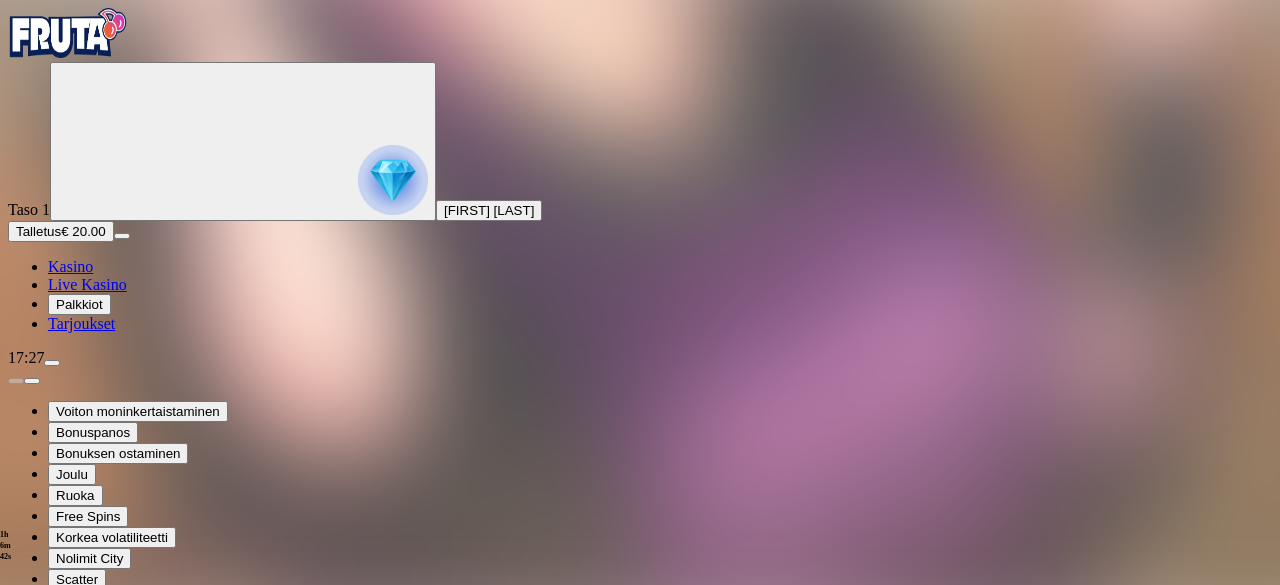 click at bounding box center [52, 363] 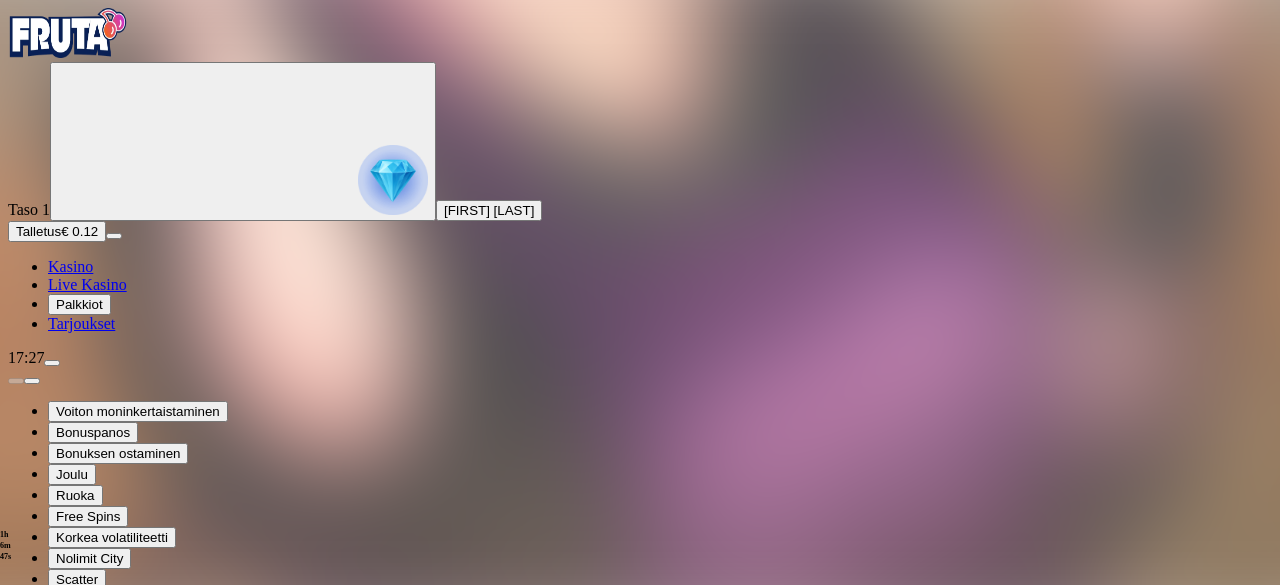 scroll, scrollTop: 122, scrollLeft: 0, axis: vertical 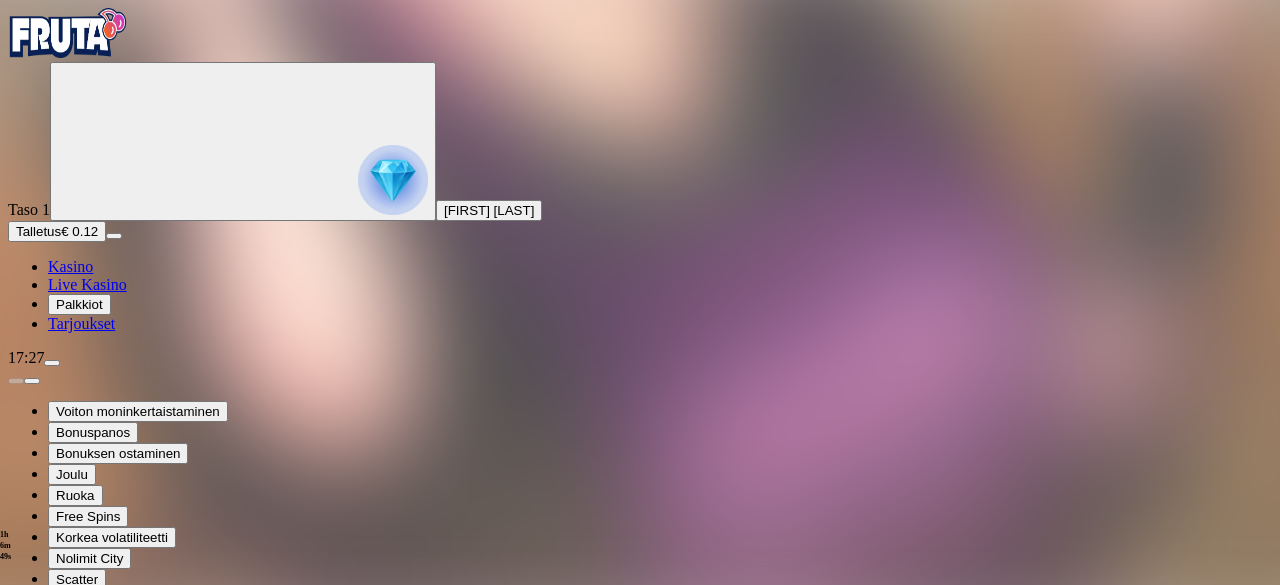 drag, startPoint x: 152, startPoint y: 431, endPoint x: 177, endPoint y: 299, distance: 134.34657 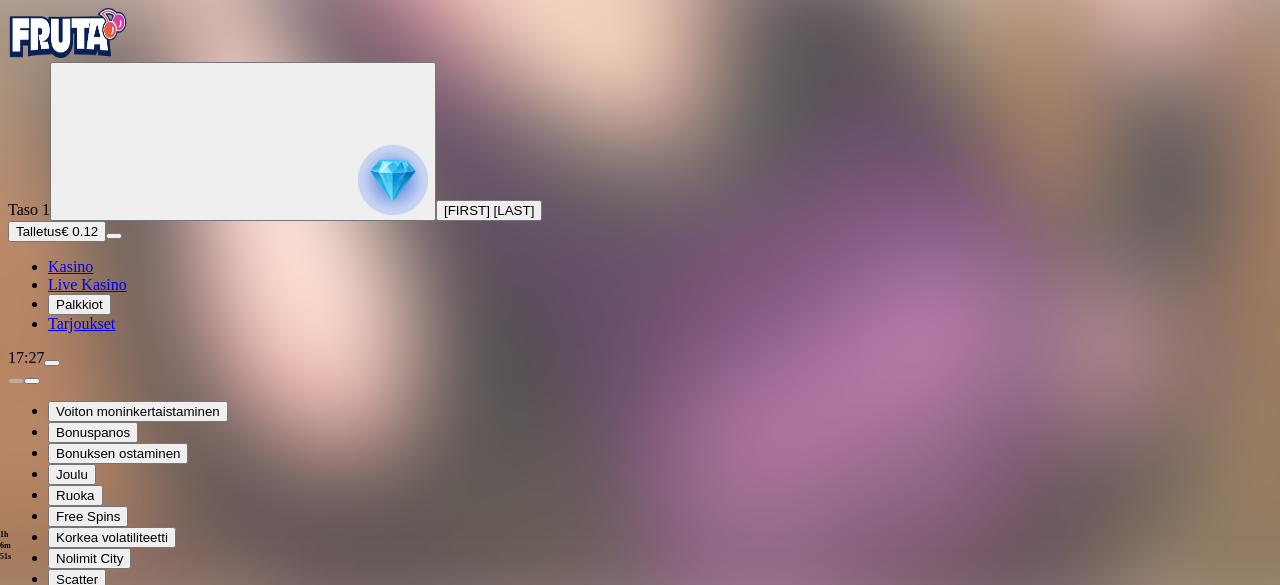 click at bounding box center [16, 679] 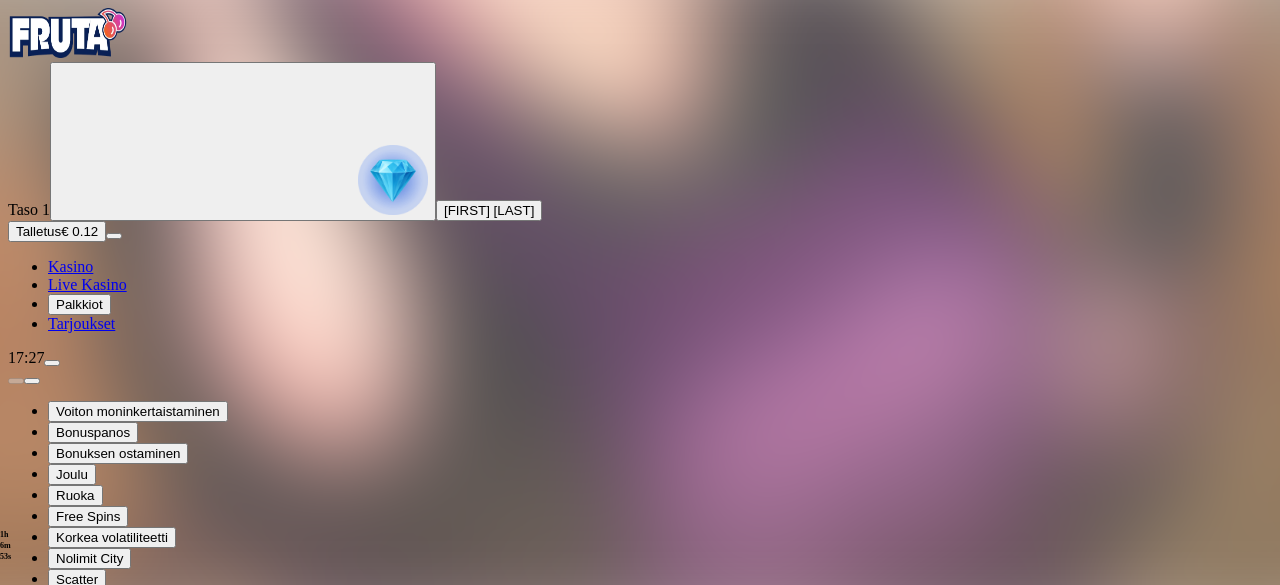 type 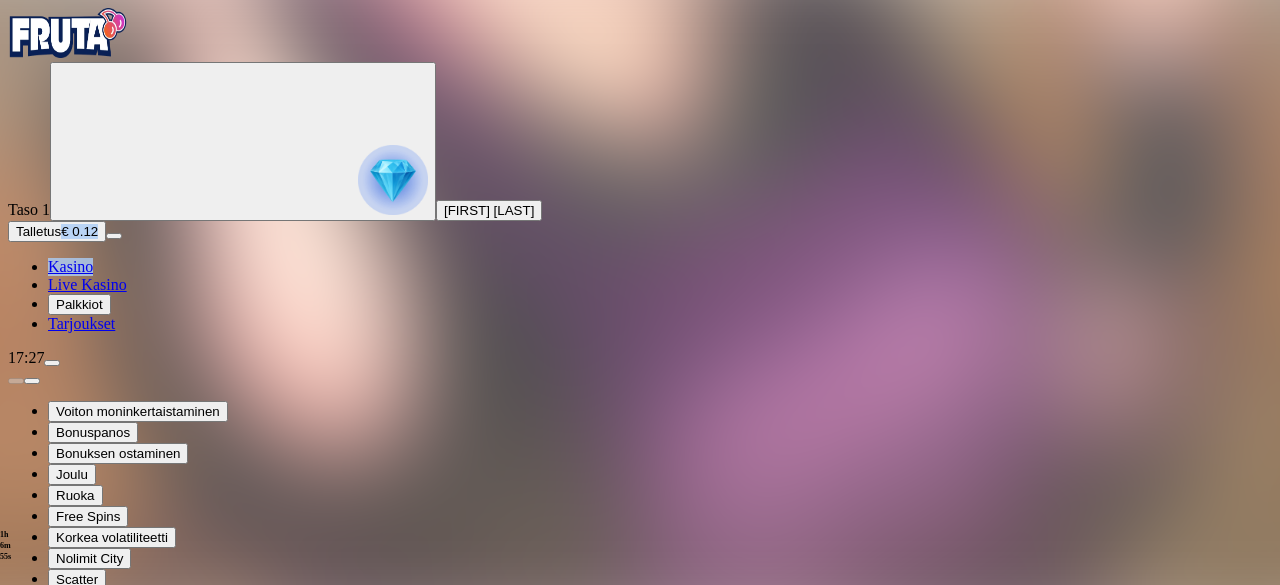 drag, startPoint x: 196, startPoint y: 461, endPoint x: 214, endPoint y: 375, distance: 87.86353 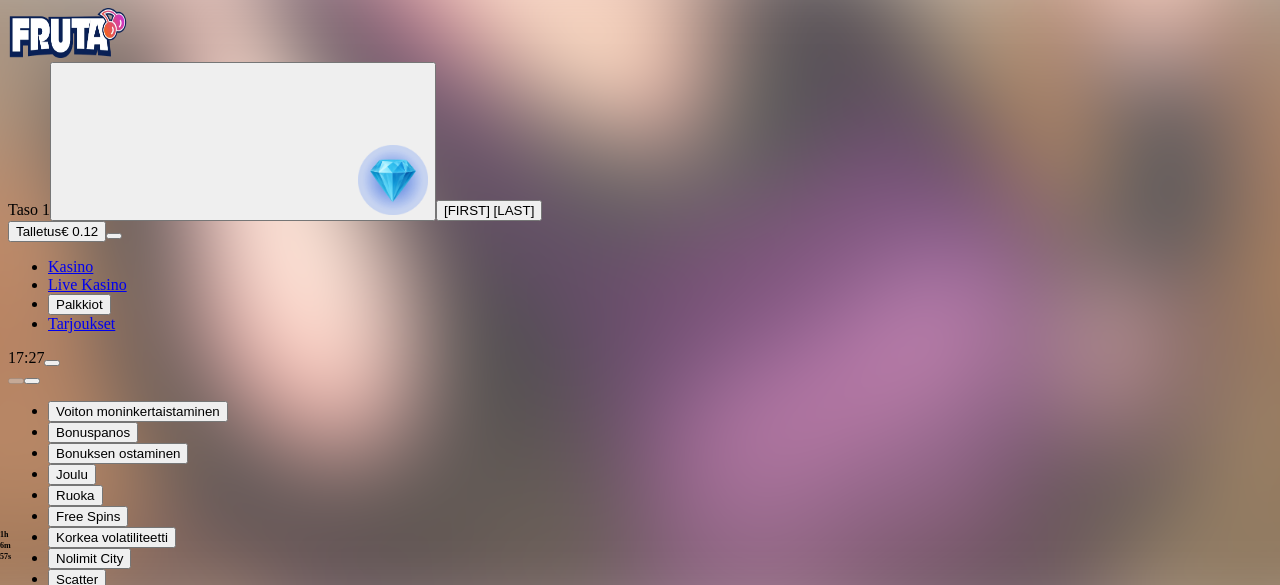 click on "17:27" at bounding box center [640, 358] 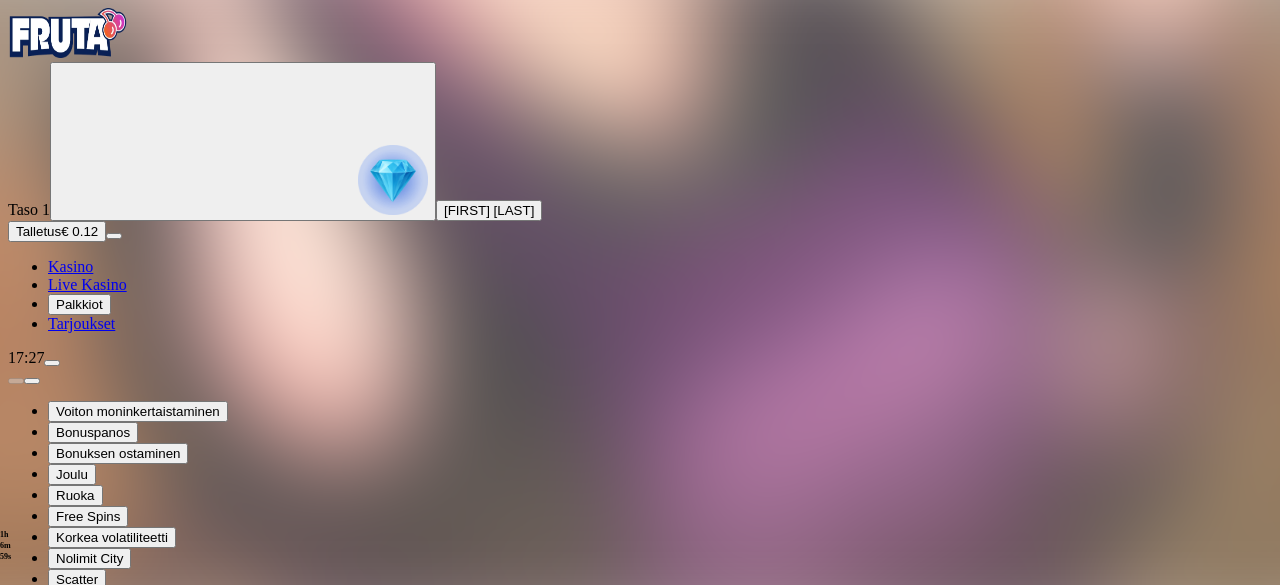 click at bounding box center (52, 363) 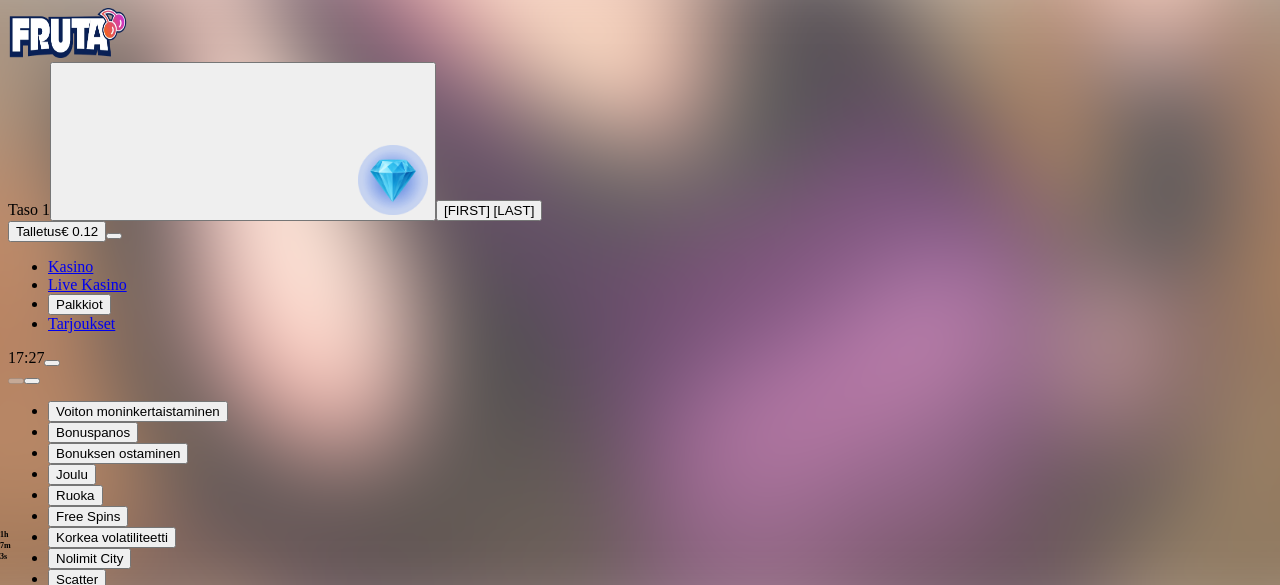 scroll, scrollTop: 122, scrollLeft: 0, axis: vertical 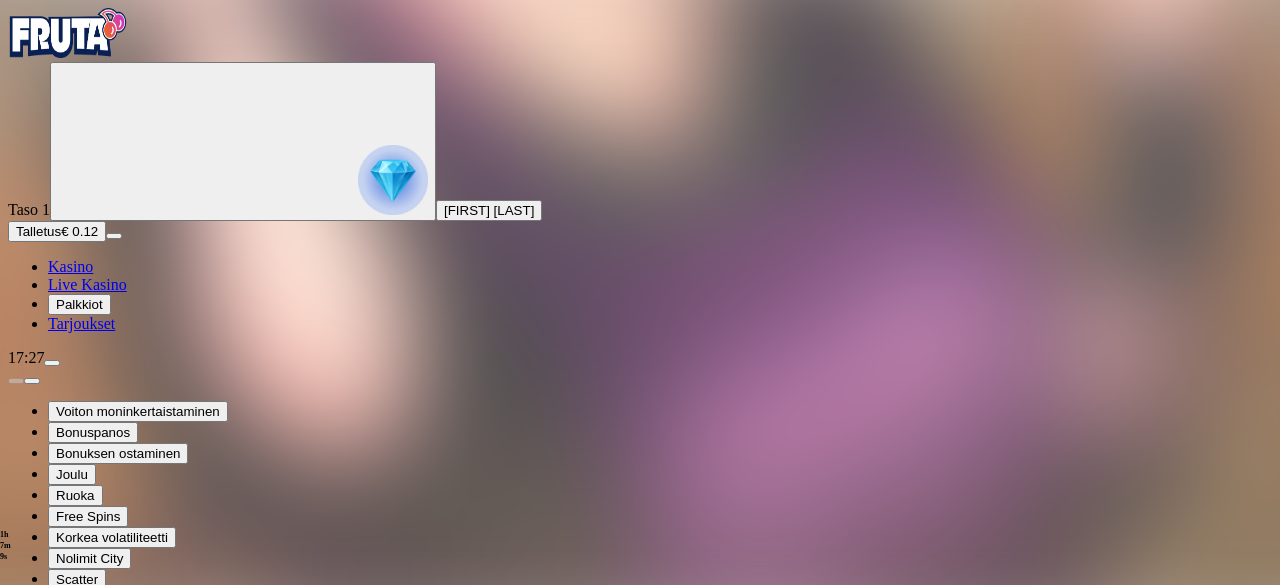 click on "Bonukset € 0.00" at bounding box center (102, 909) 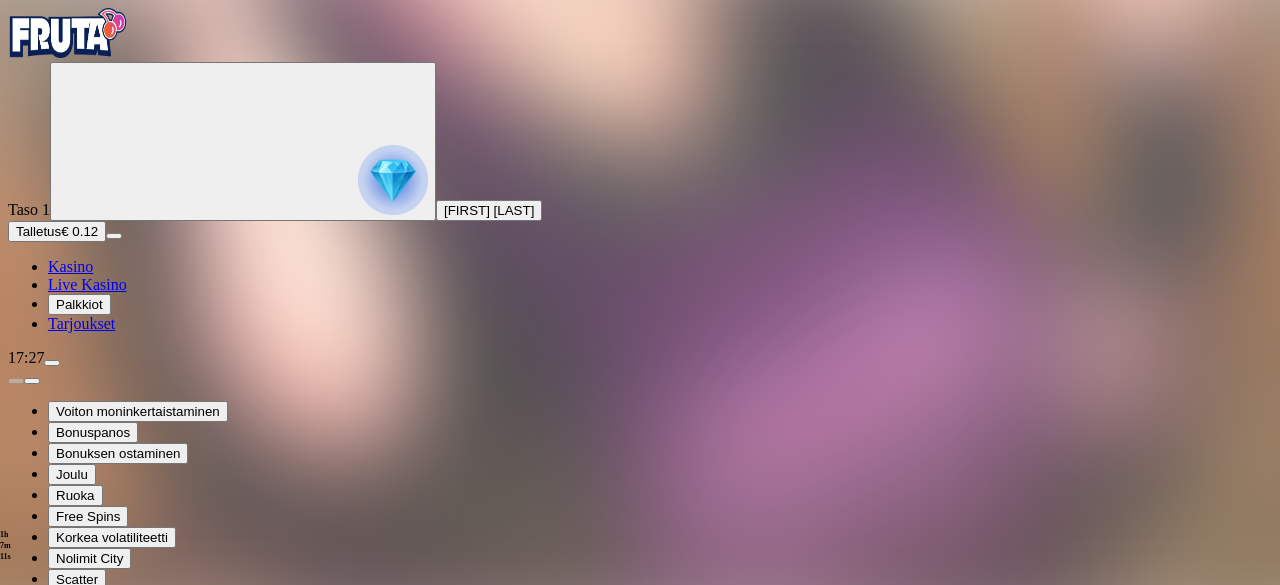 click on "Bonukset" at bounding box center [640, 678] 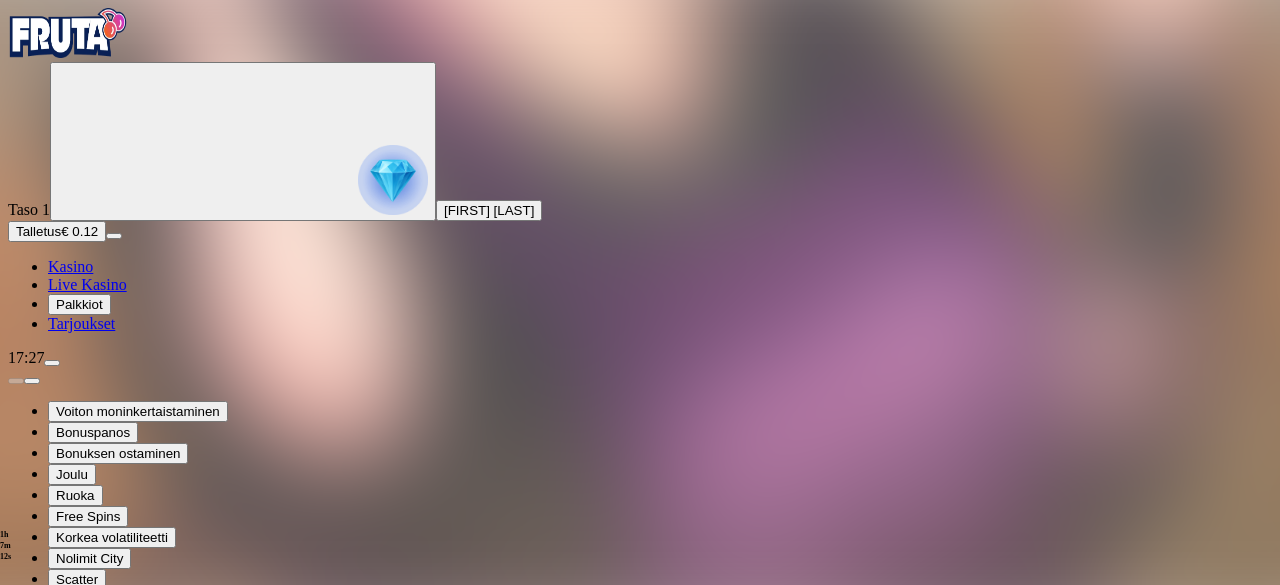 click at bounding box center [16, 726] 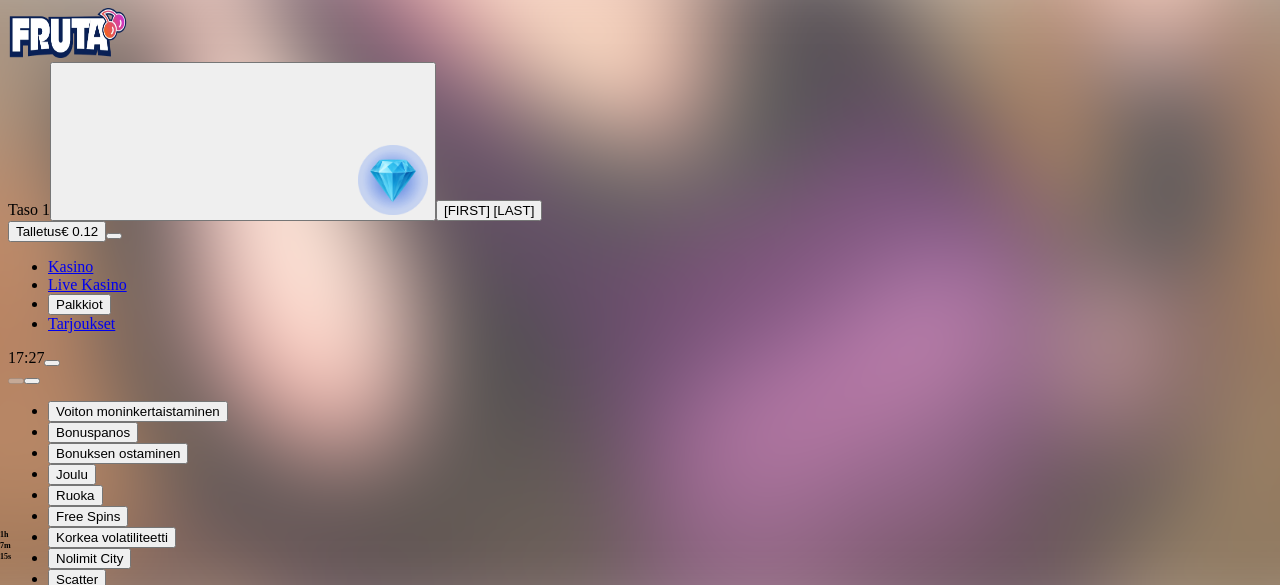 click on "17:27" at bounding box center [640, 358] 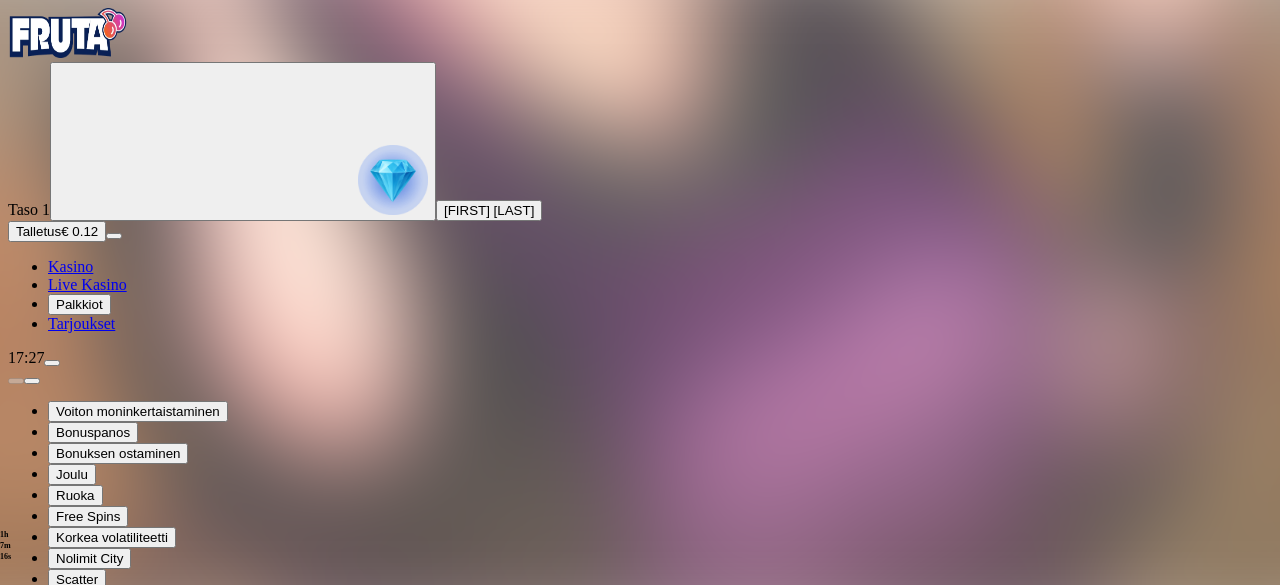 click on "Palkkiot" at bounding box center [79, 304] 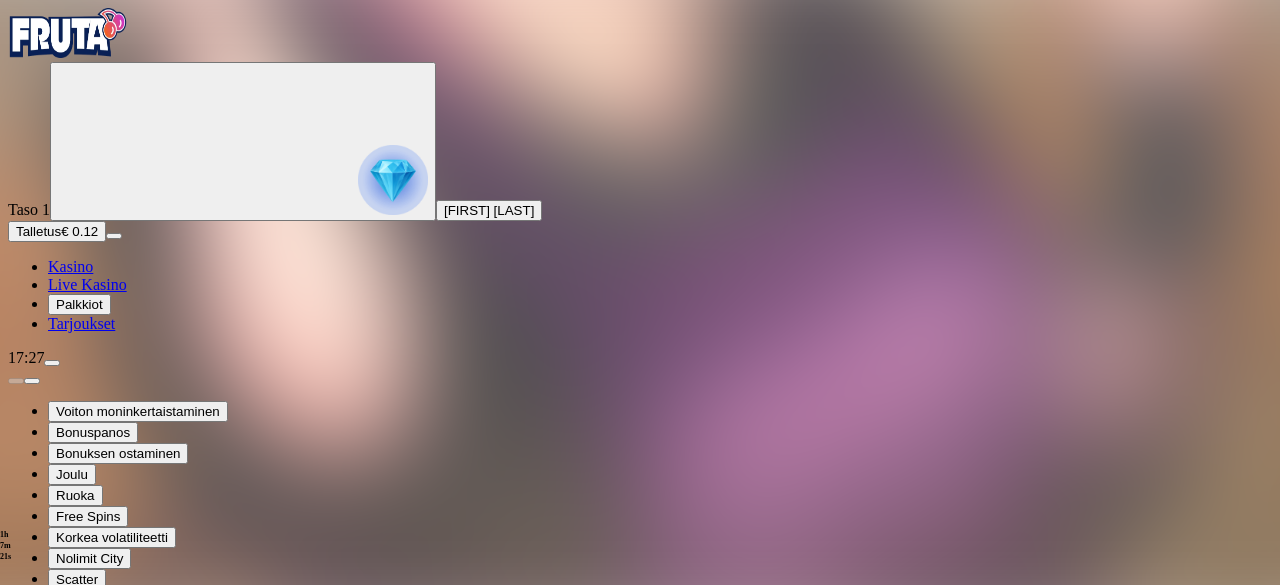scroll, scrollTop: 296, scrollLeft: 0, axis: vertical 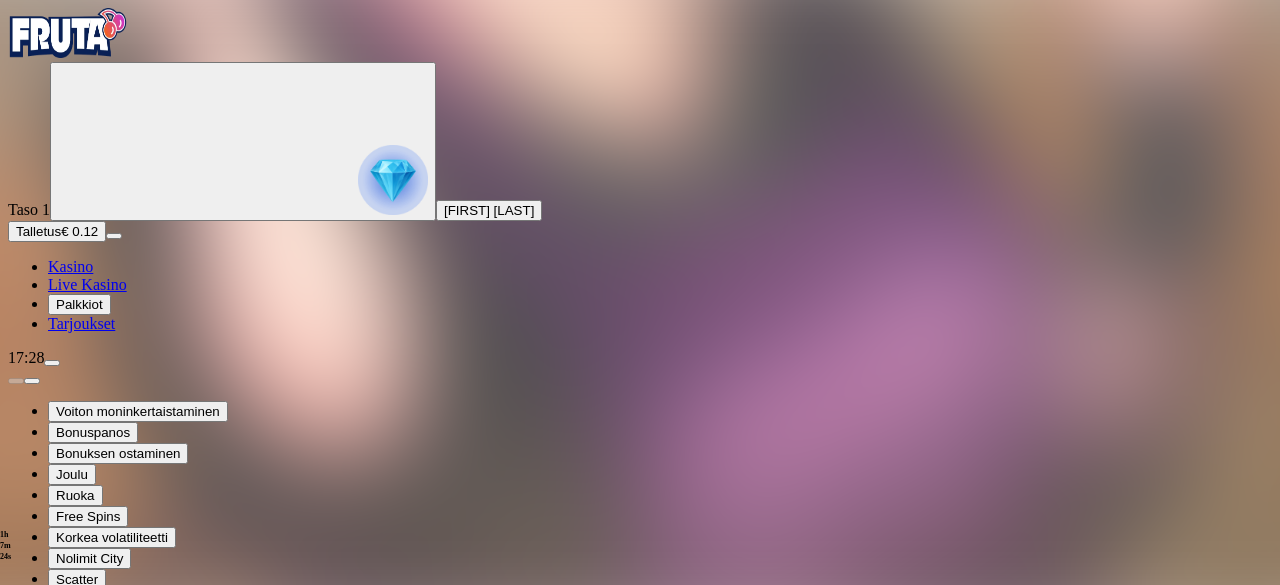 click at bounding box center [52, 1828] 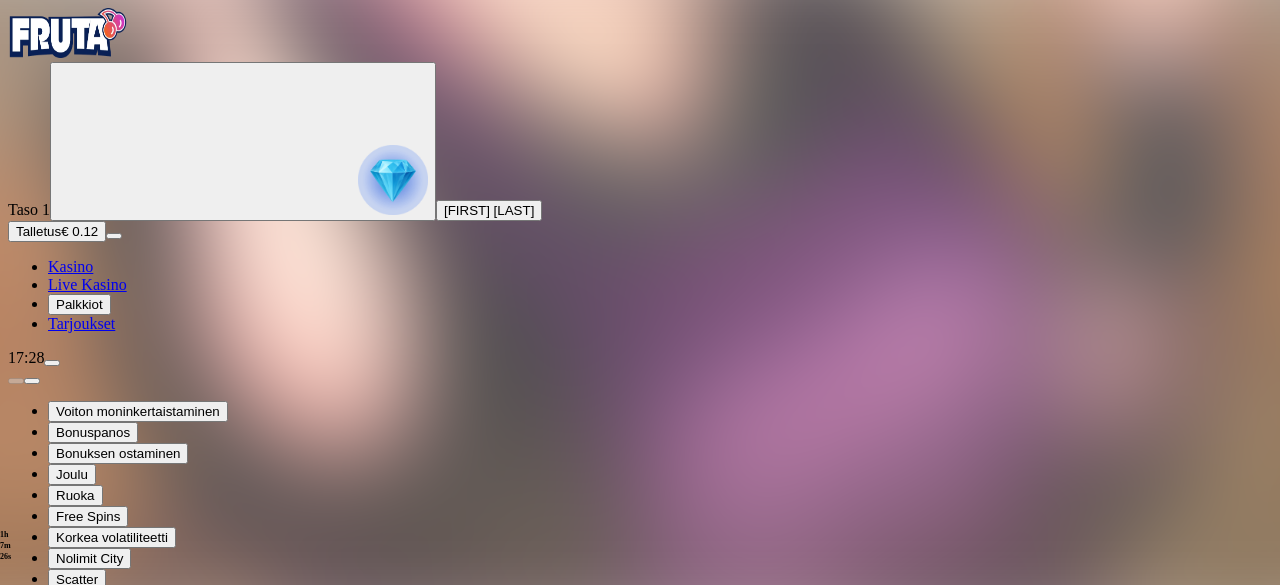 click at bounding box center (139, 1778) 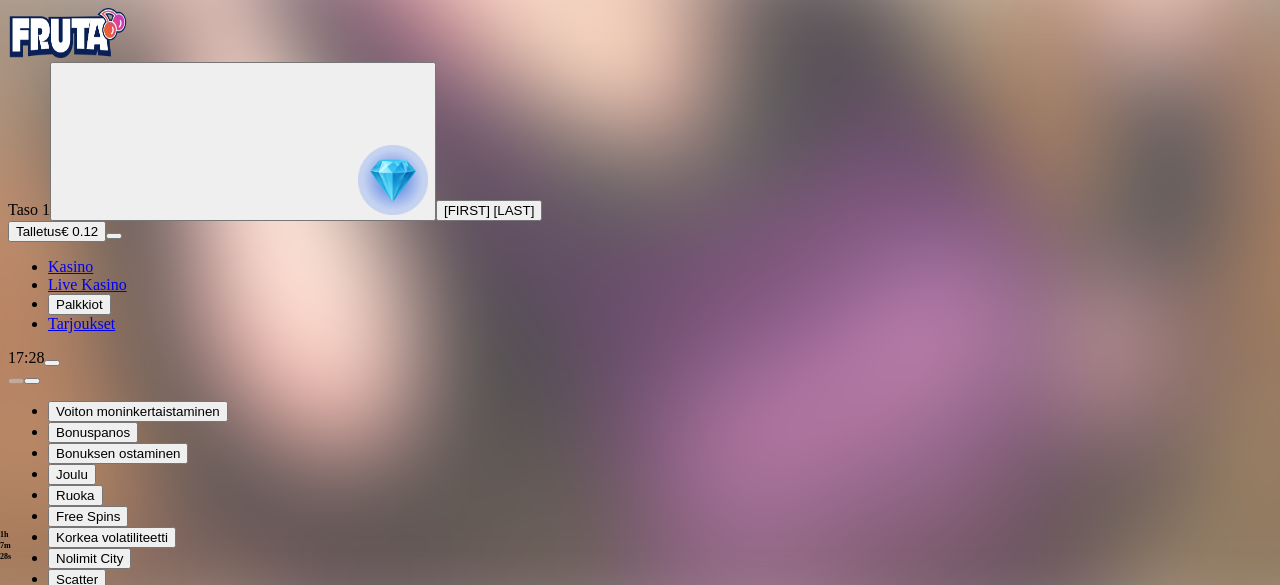 scroll, scrollTop: 418, scrollLeft: 0, axis: vertical 